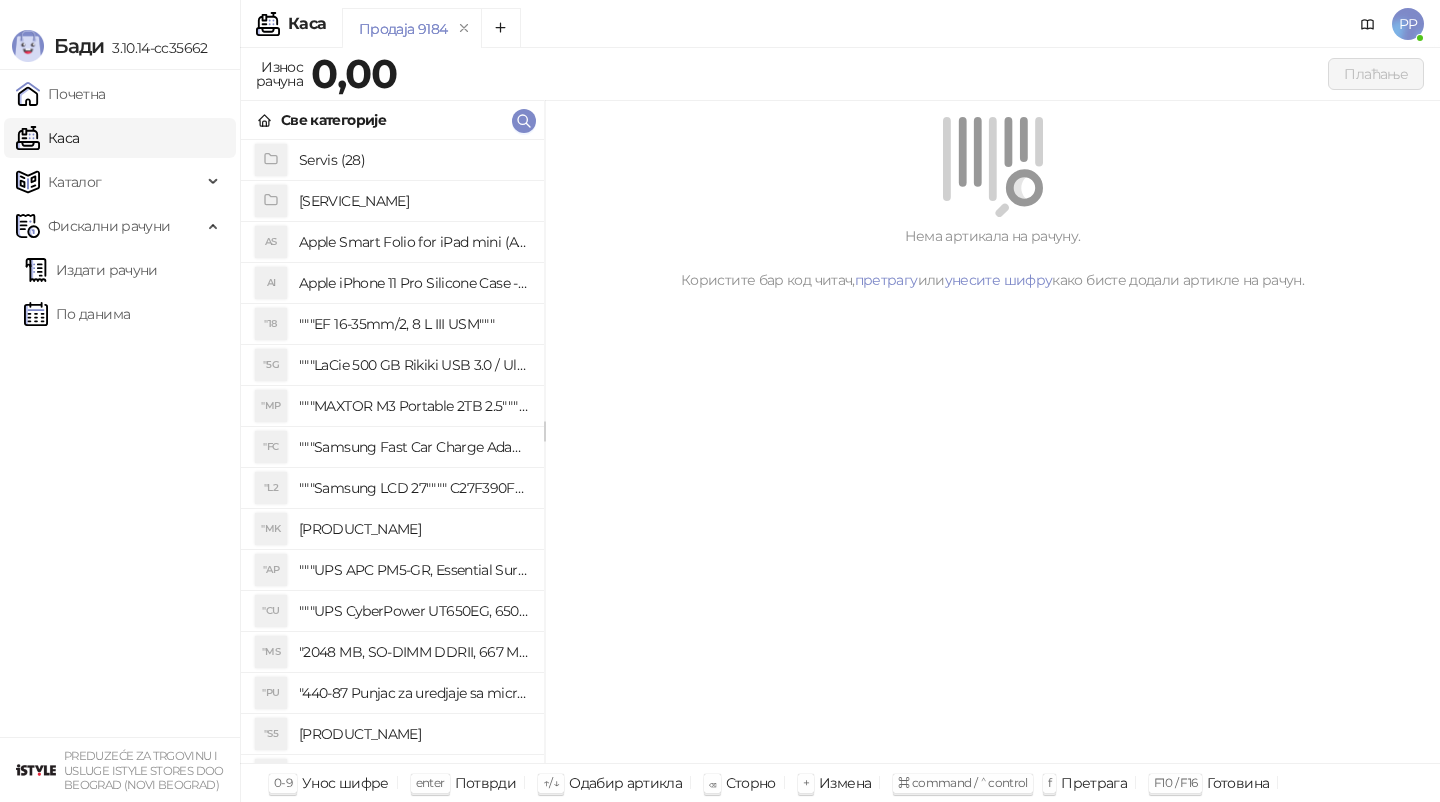 scroll, scrollTop: 0, scrollLeft: 0, axis: both 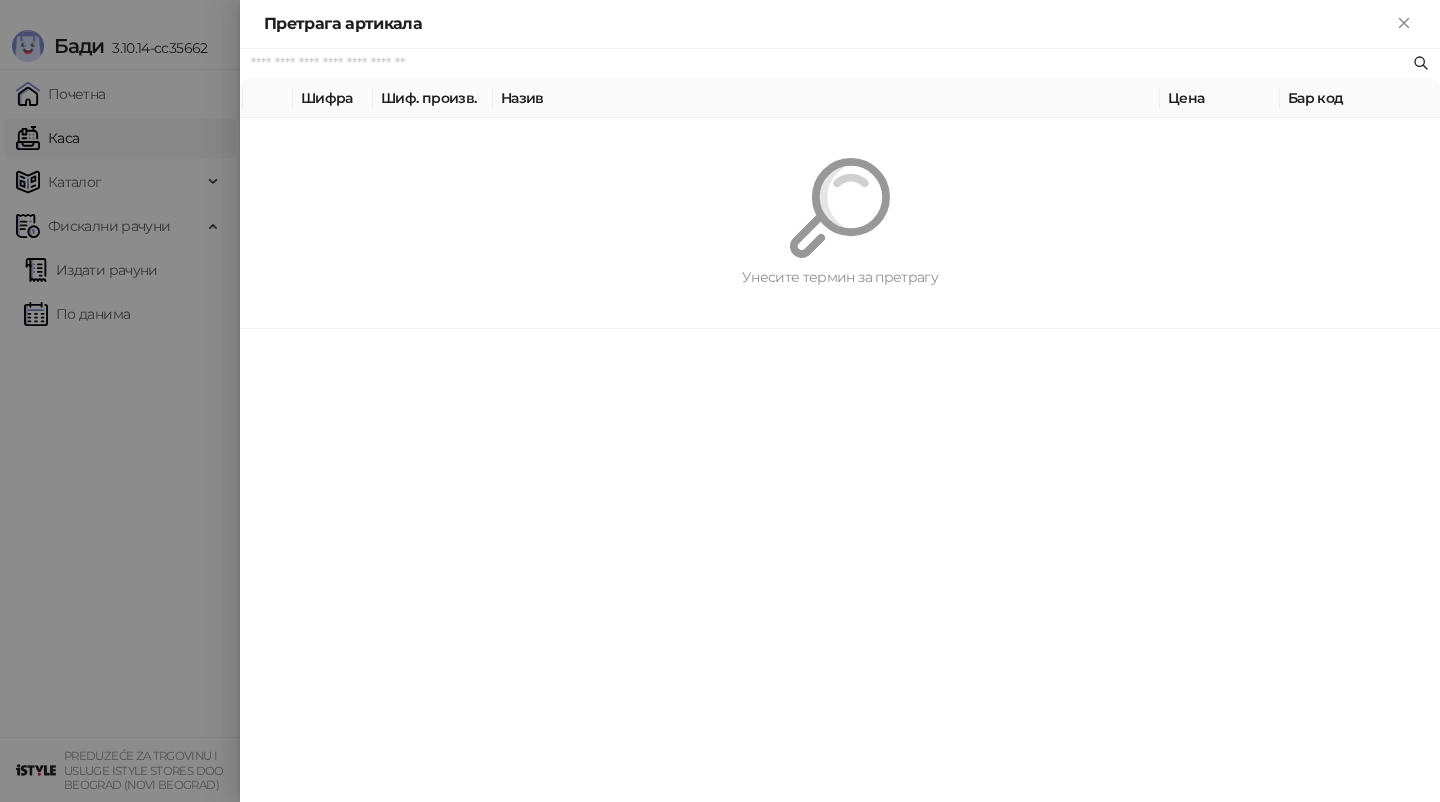 paste on "**********" 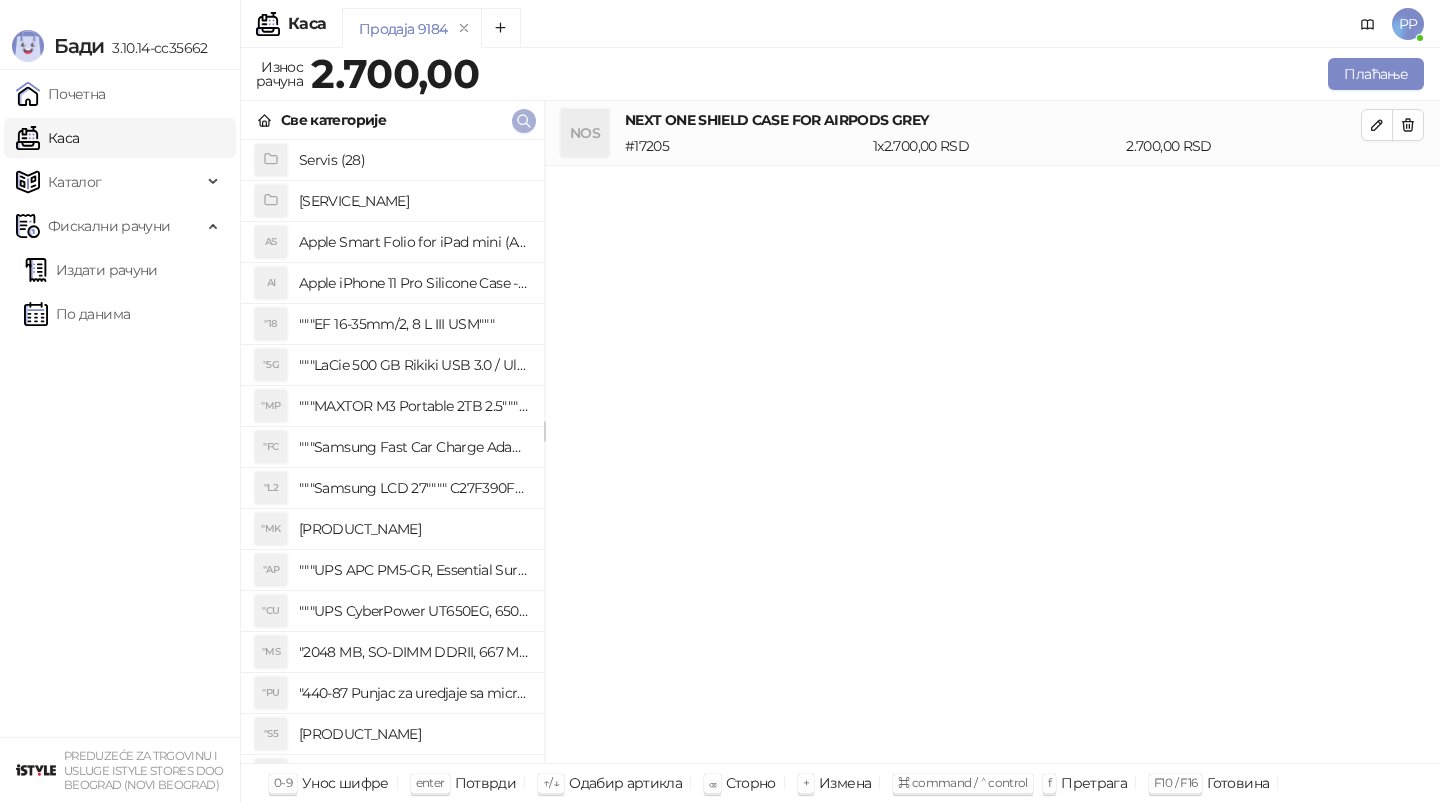 click at bounding box center (524, 121) 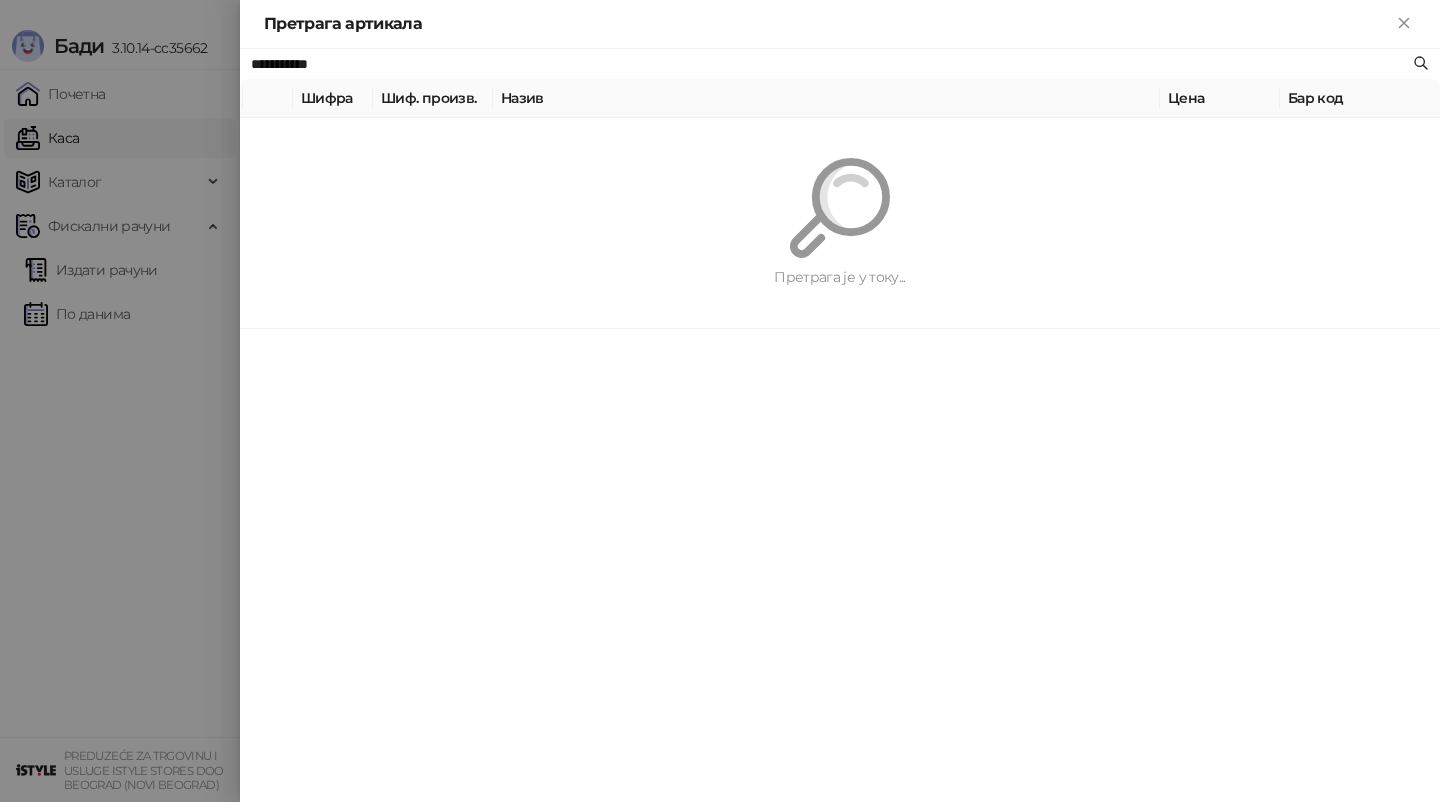 paste 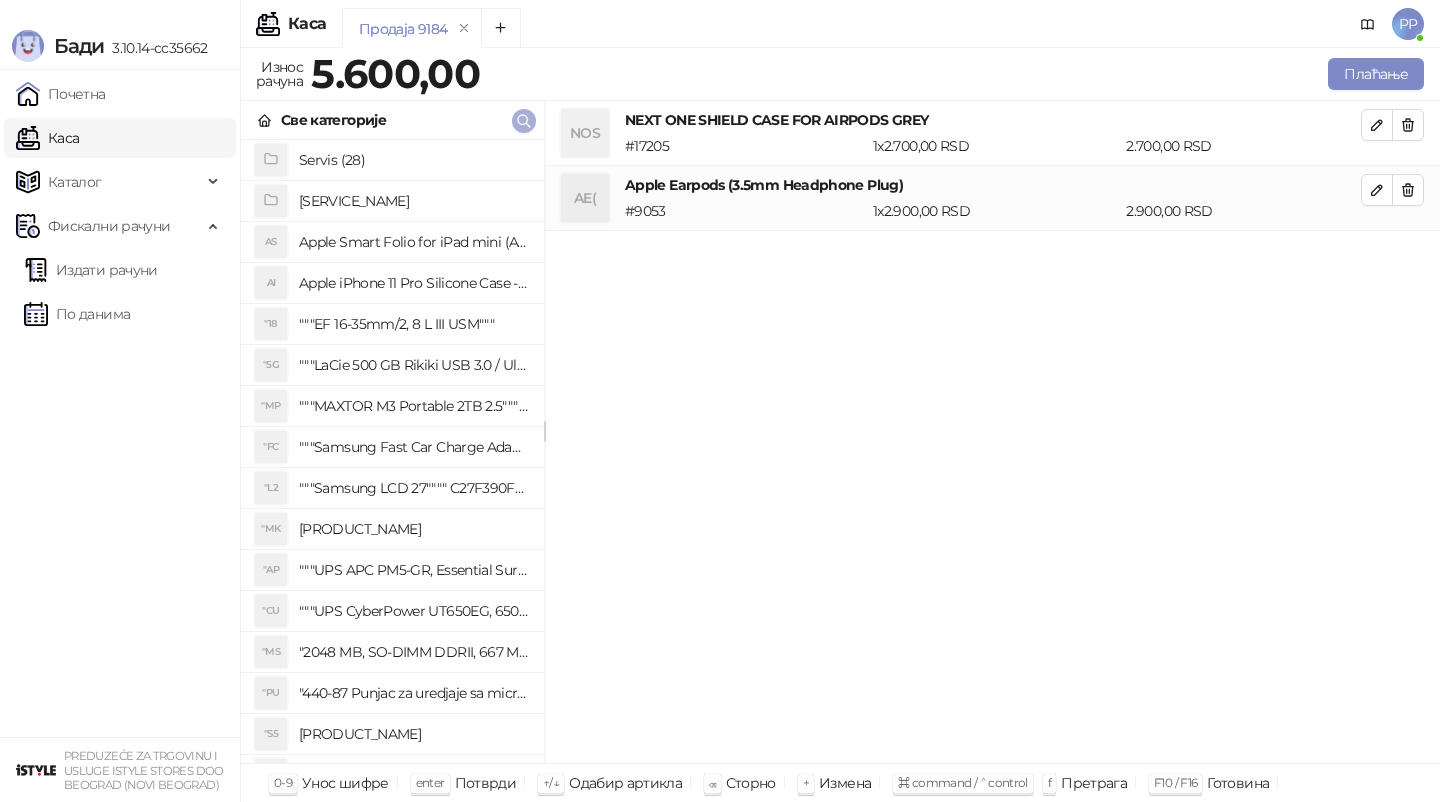 click 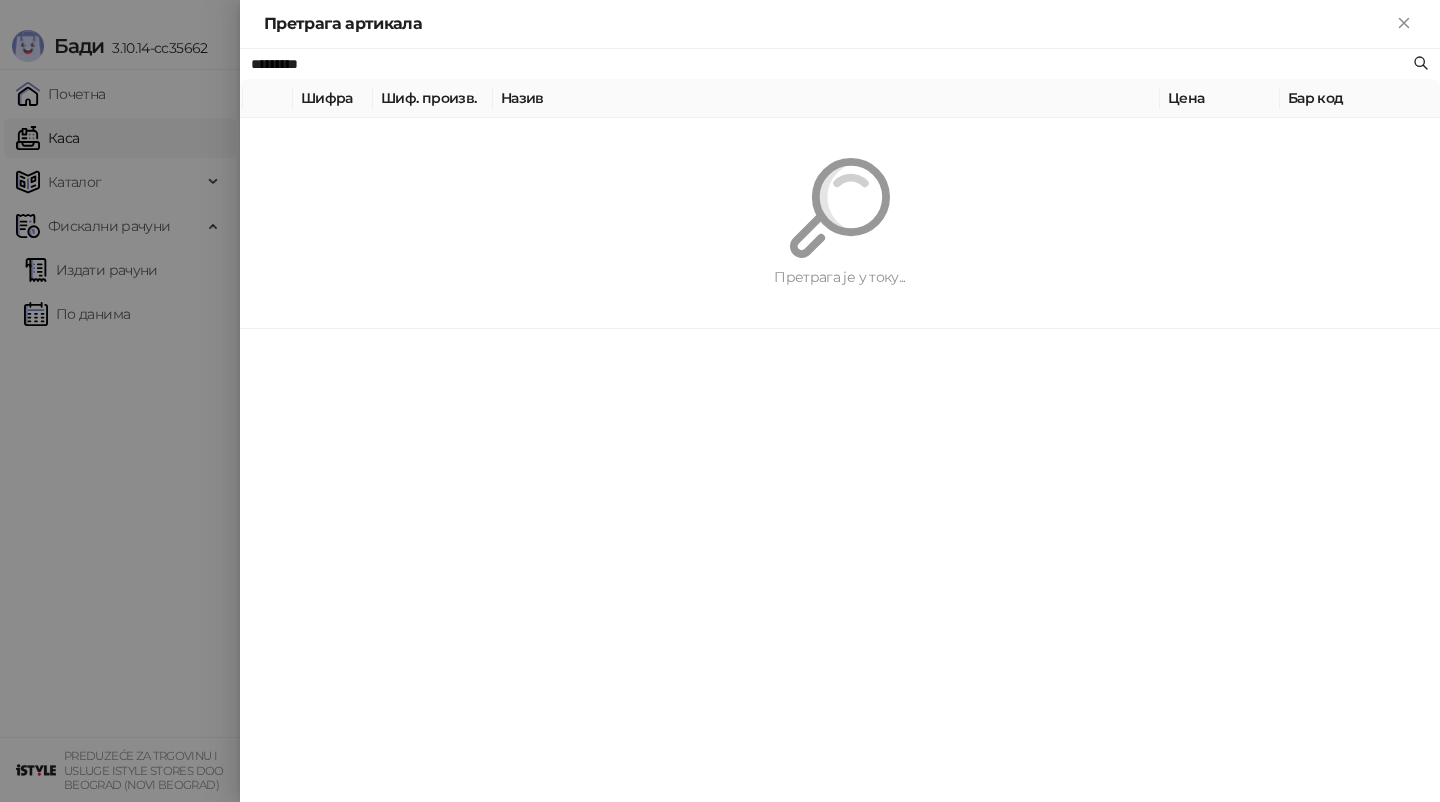 paste 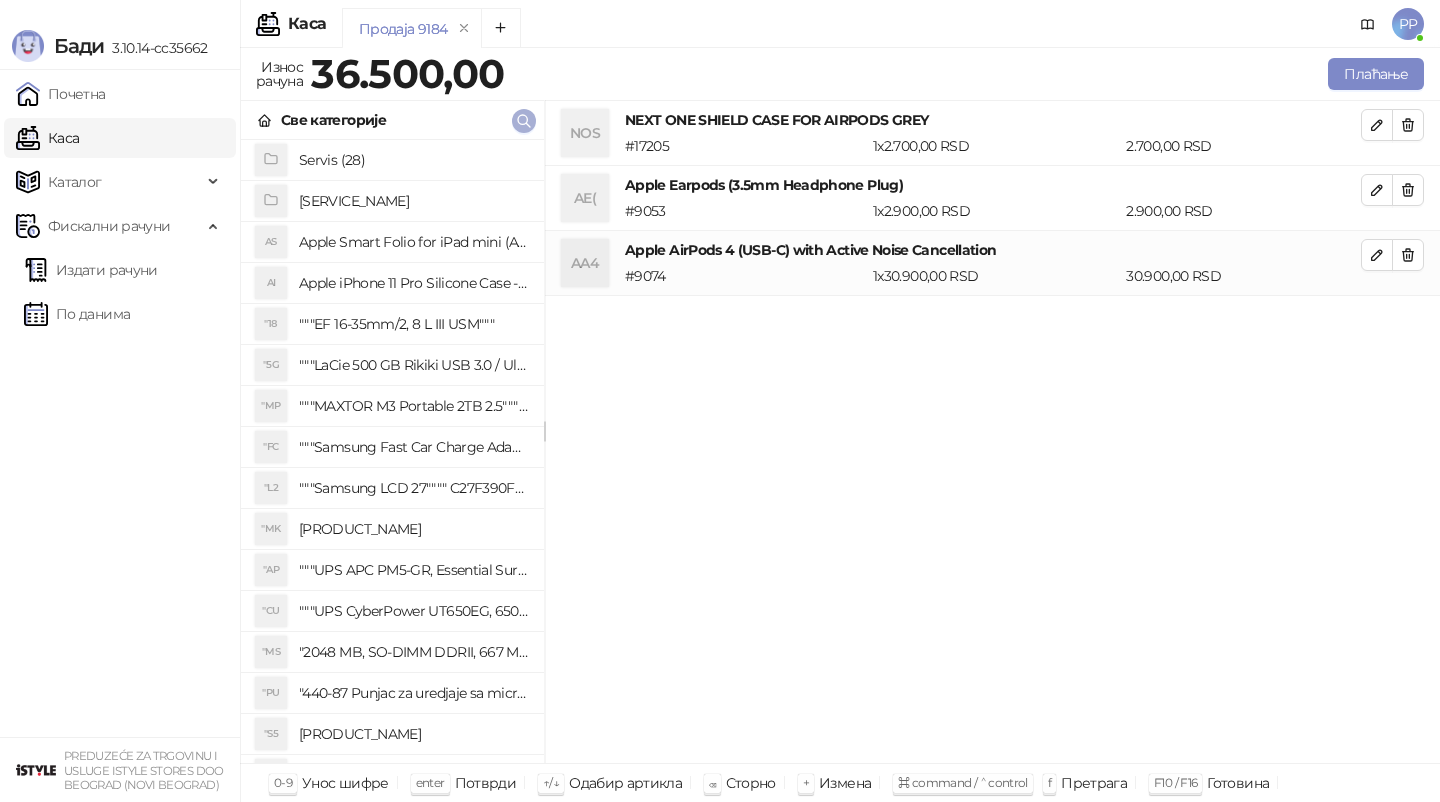 click on "Бади 3.10.14-cc35662 Почетна Каса Каталог Робне марке Категорије Артикли Фискални рачуни Издати рачуни По данима PREDUZEĆE ZA TRGOVINU I USLUGE ISTYLE STORES DOO BEOGRAD (NOVI BEOGRAD) Каса PP Продаја 9184 Износ рачуна 36.500,00 Плаћање Све категорије Servis (28) iOS/MacOS_first_use_assistance (4) AS Apple Smart Folio for iPad mini (A17 Pro) - Sage AI Apple iPhone 11 Pro Silicone Case - Black "18 """EF 16-35mm/2, 8 L III USM""" "5G """LaCie 500 GB Rikiki USB 3.0 / Ultra Compact & Resistant aluminum / USB 3.0 / 2.5""""""" "MP """MAXTOR M3 Portable 2TB 2.5"""" crni eksterni hard disk HX-M201TCB/GM""" "FC """Samsung Fast Car Charge Adapter, brzi auto punja_, boja crna""" "L2 """Samsung LCD 27"""" C27F390FHUXEN""" "MK "AP """UPS APC PM5-GR, Essential Surge Arrest,5 utic_nica""" "CU """UPS CyberPower UT650EG, 650VA/360W , line-int., s_uko, desktop""" "MS "PU "S5 "SD "3S "3S "3S "3S "M3 #" at bounding box center (720, 401) 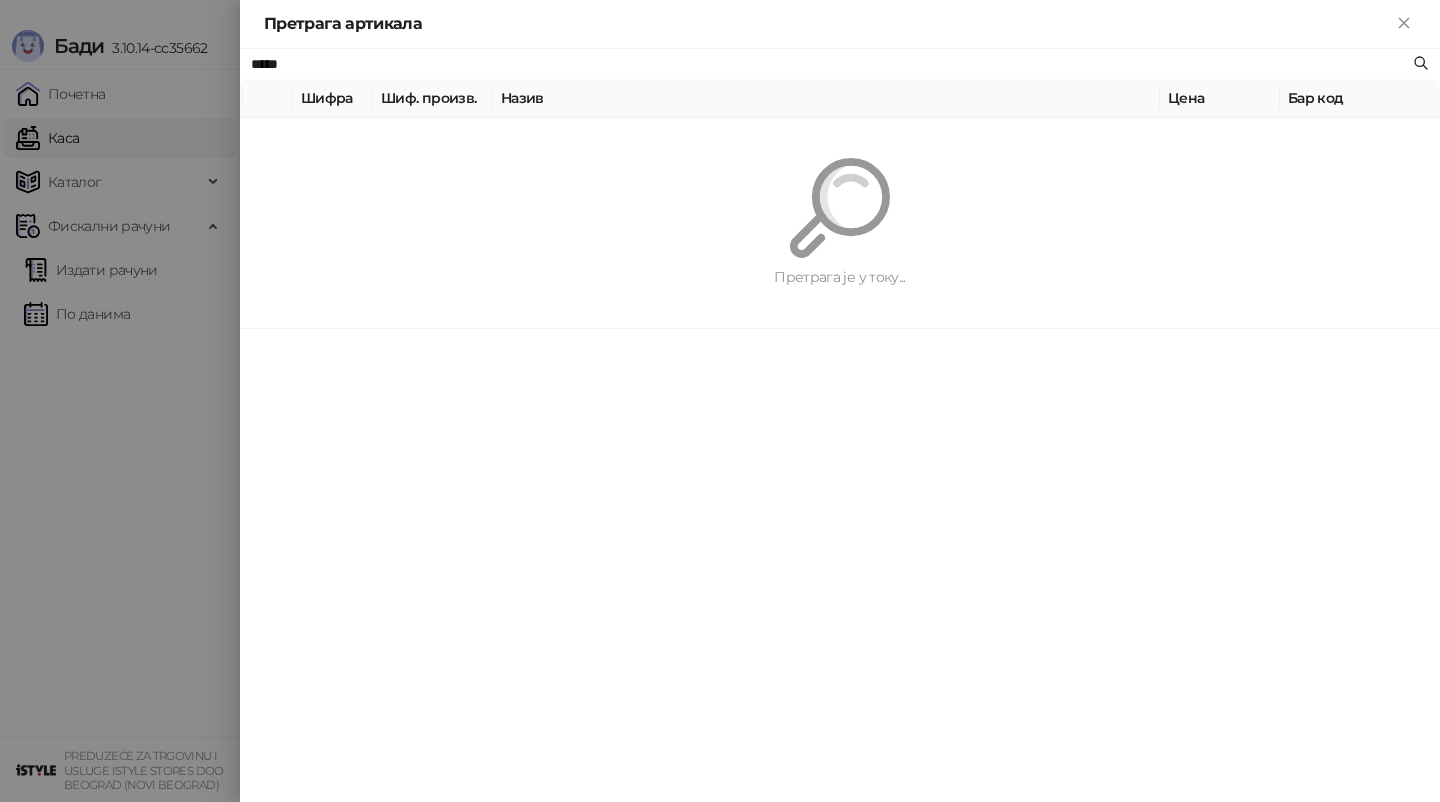 type on "*****" 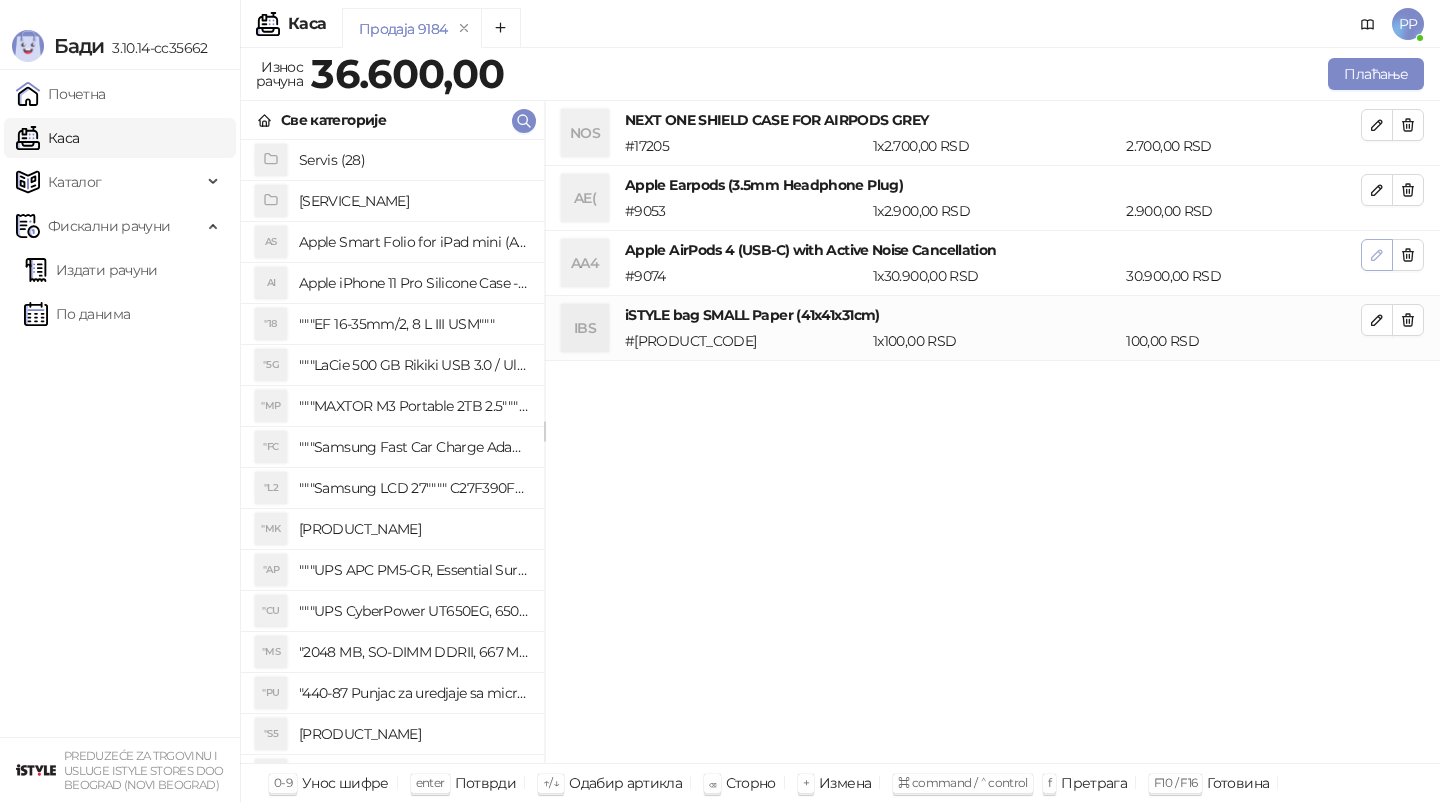 click at bounding box center [1377, 255] 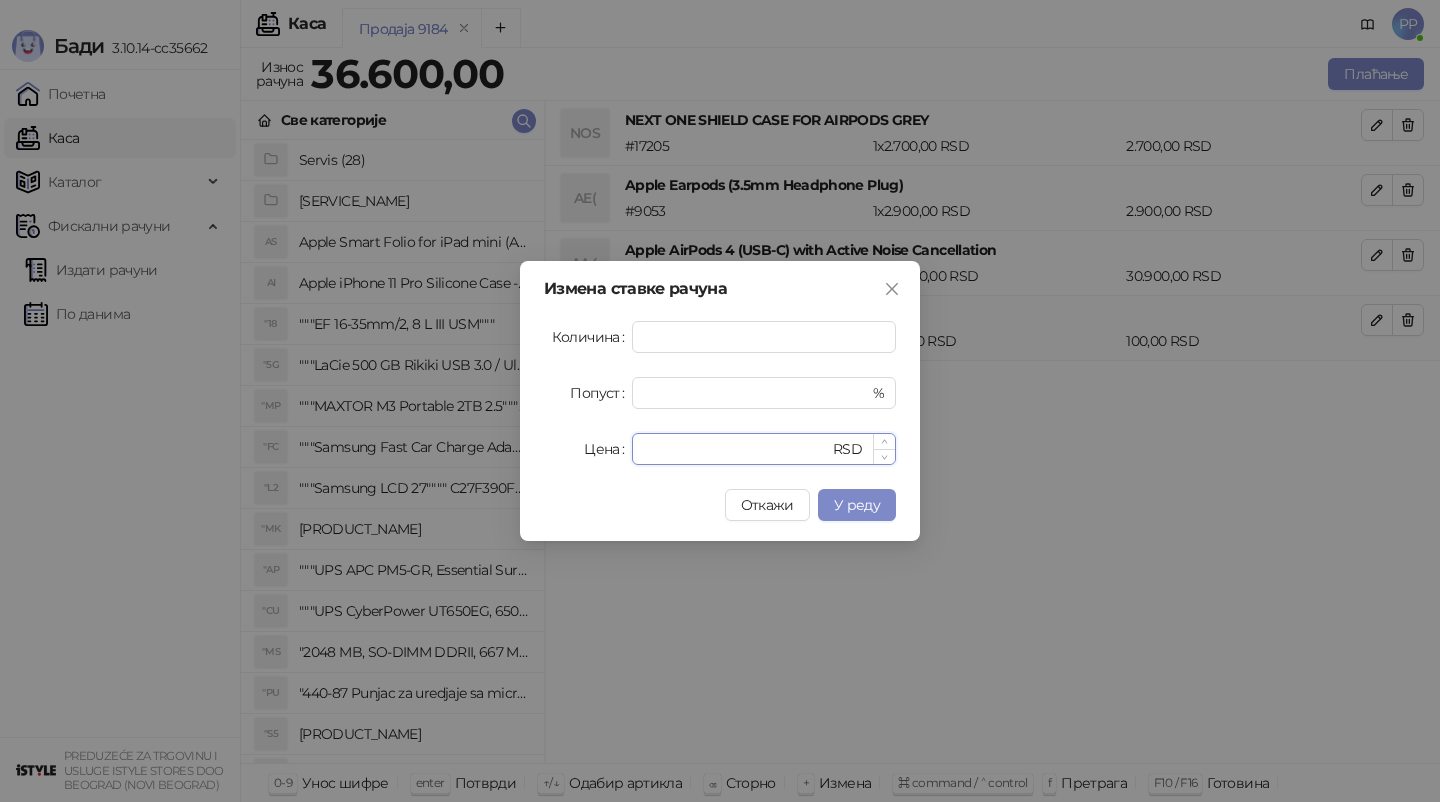 click on "*****" at bounding box center [736, 449] 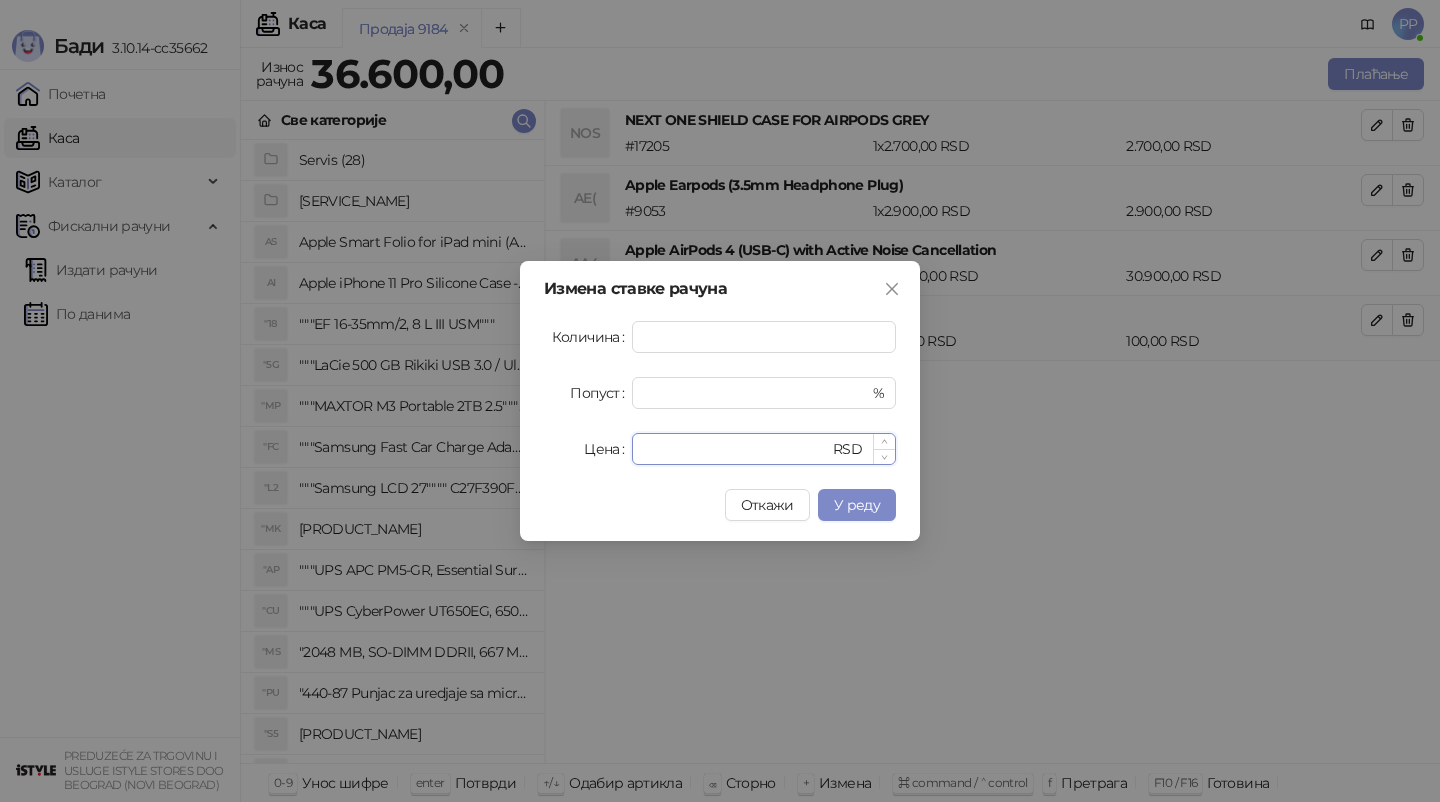 type on "*****" 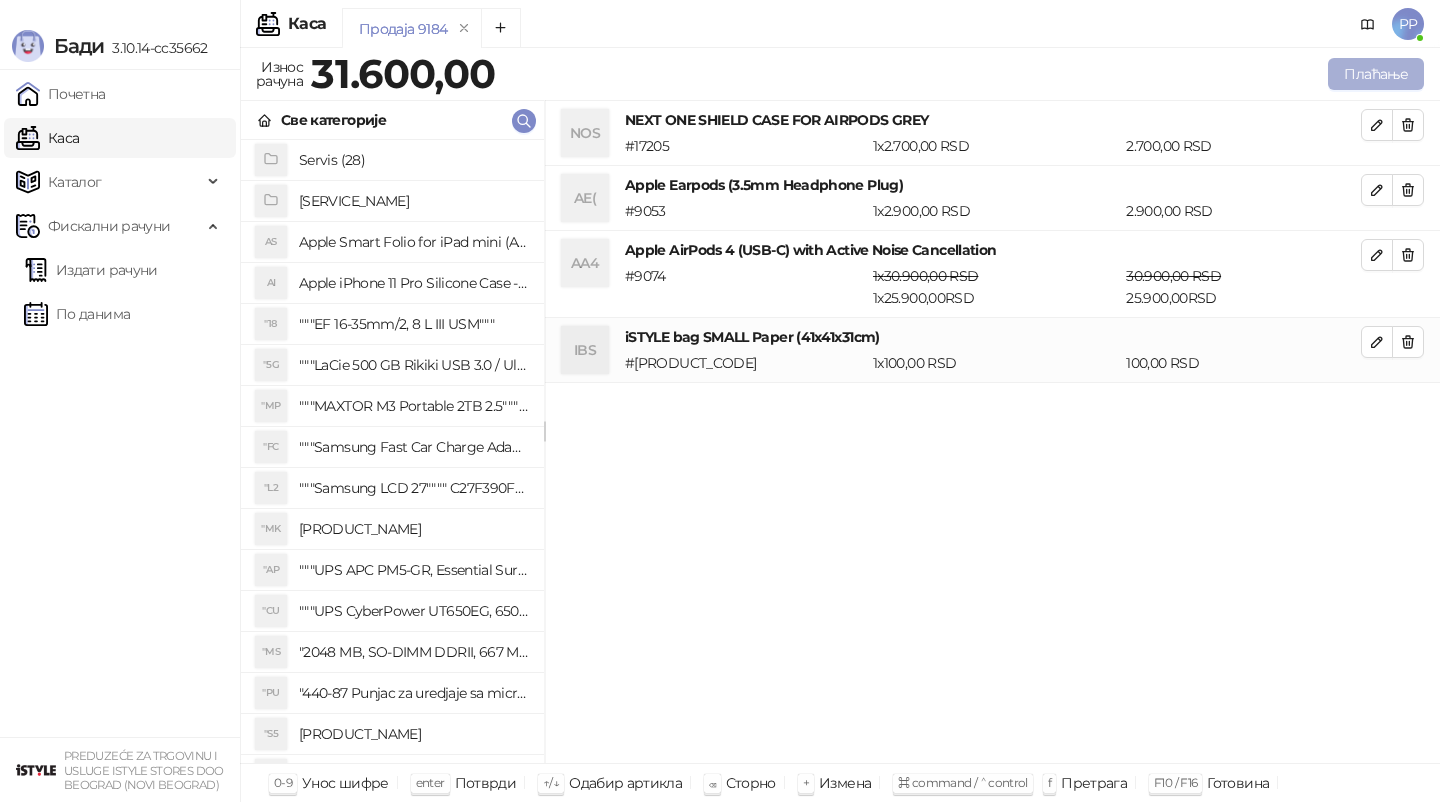 click on "Плаћање" at bounding box center (1376, 74) 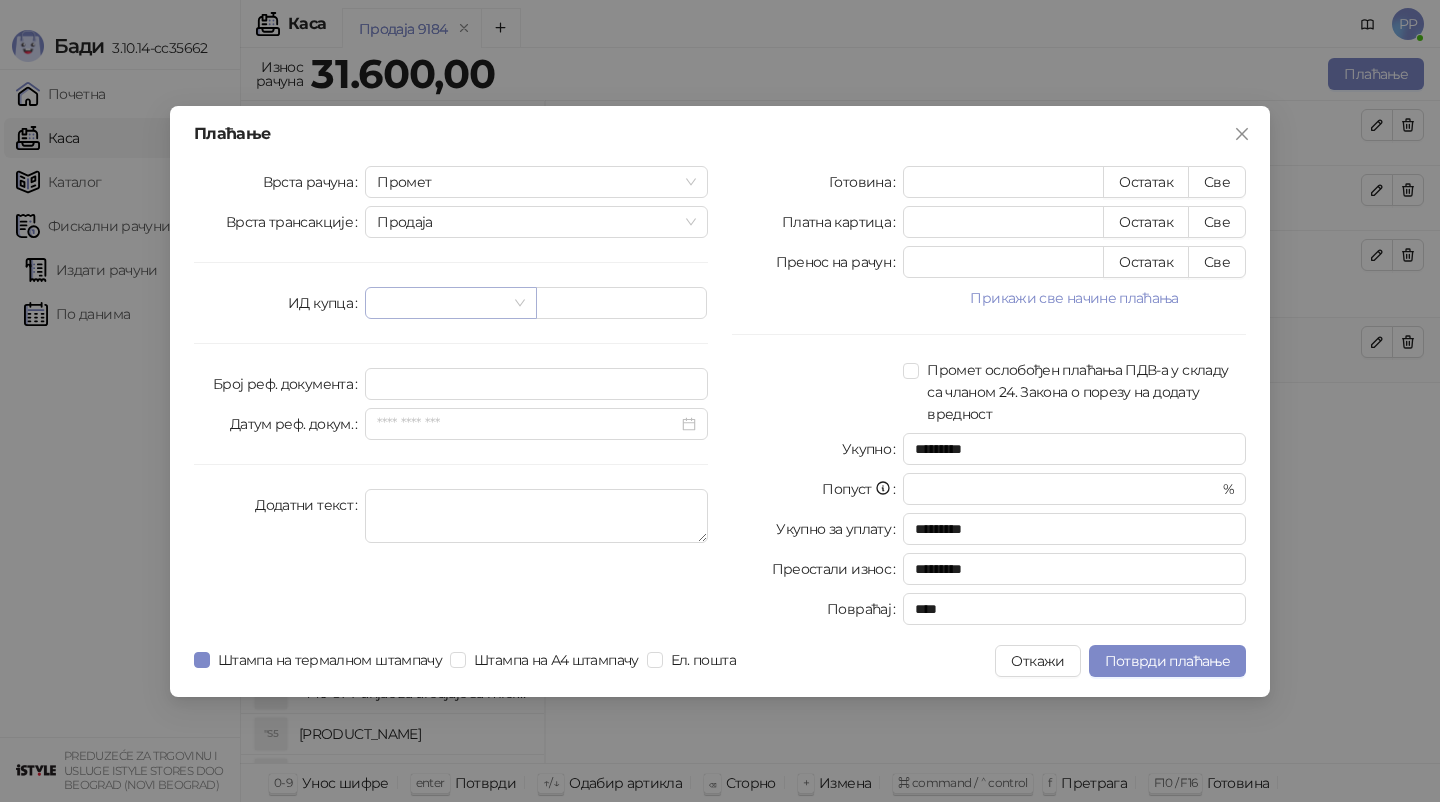 click at bounding box center (441, 303) 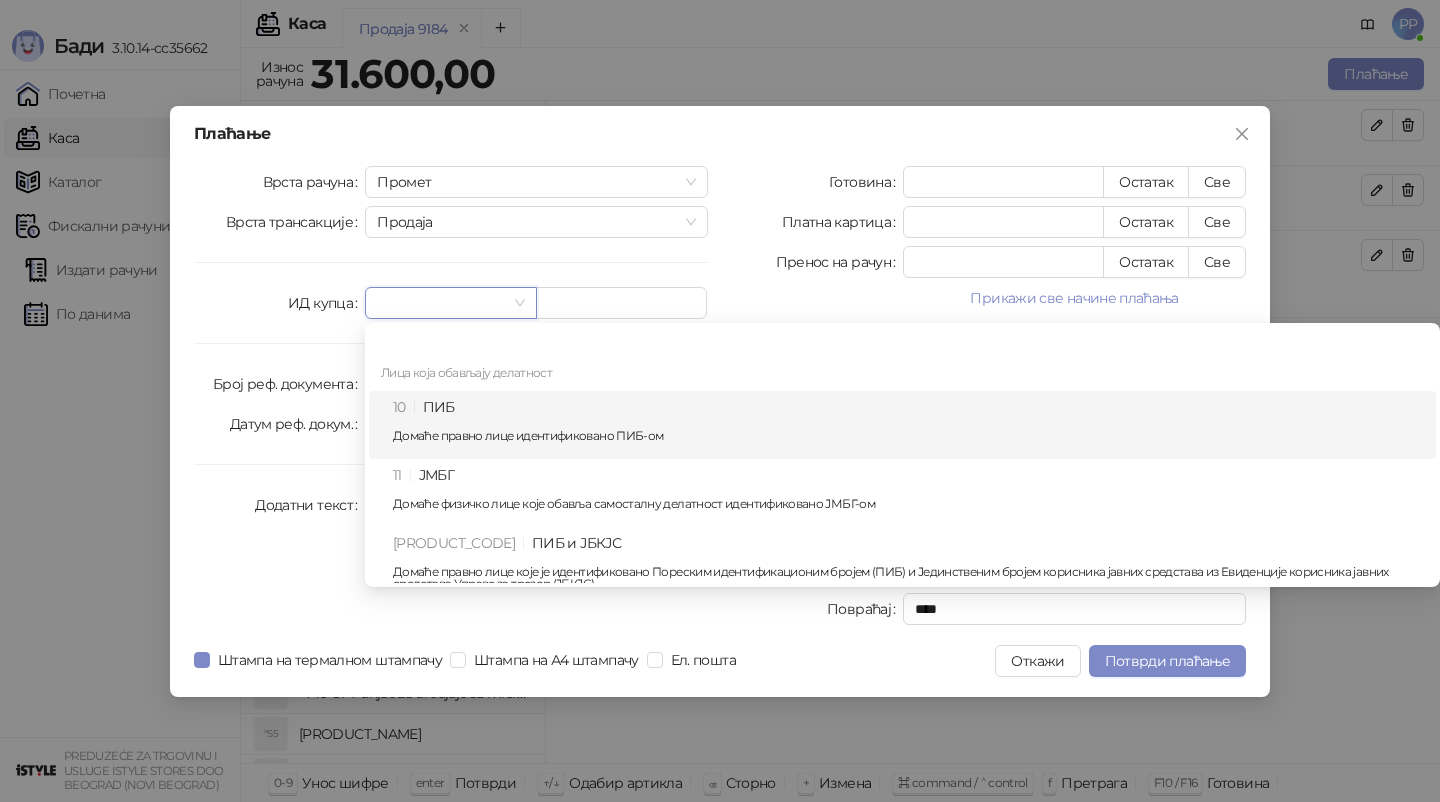 drag, startPoint x: 459, startPoint y: 447, endPoint x: 644, endPoint y: 397, distance: 191.63768 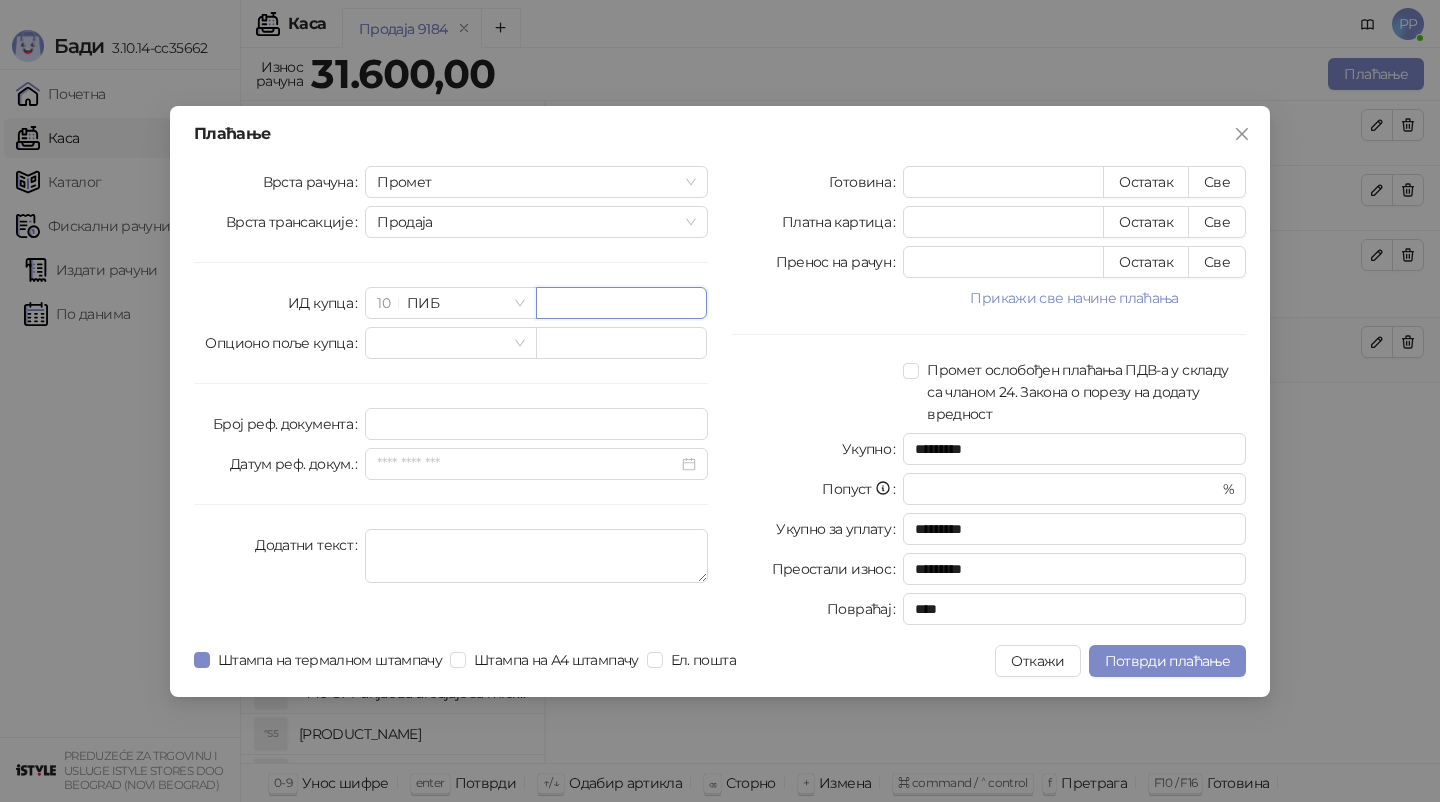 paste on "*********" 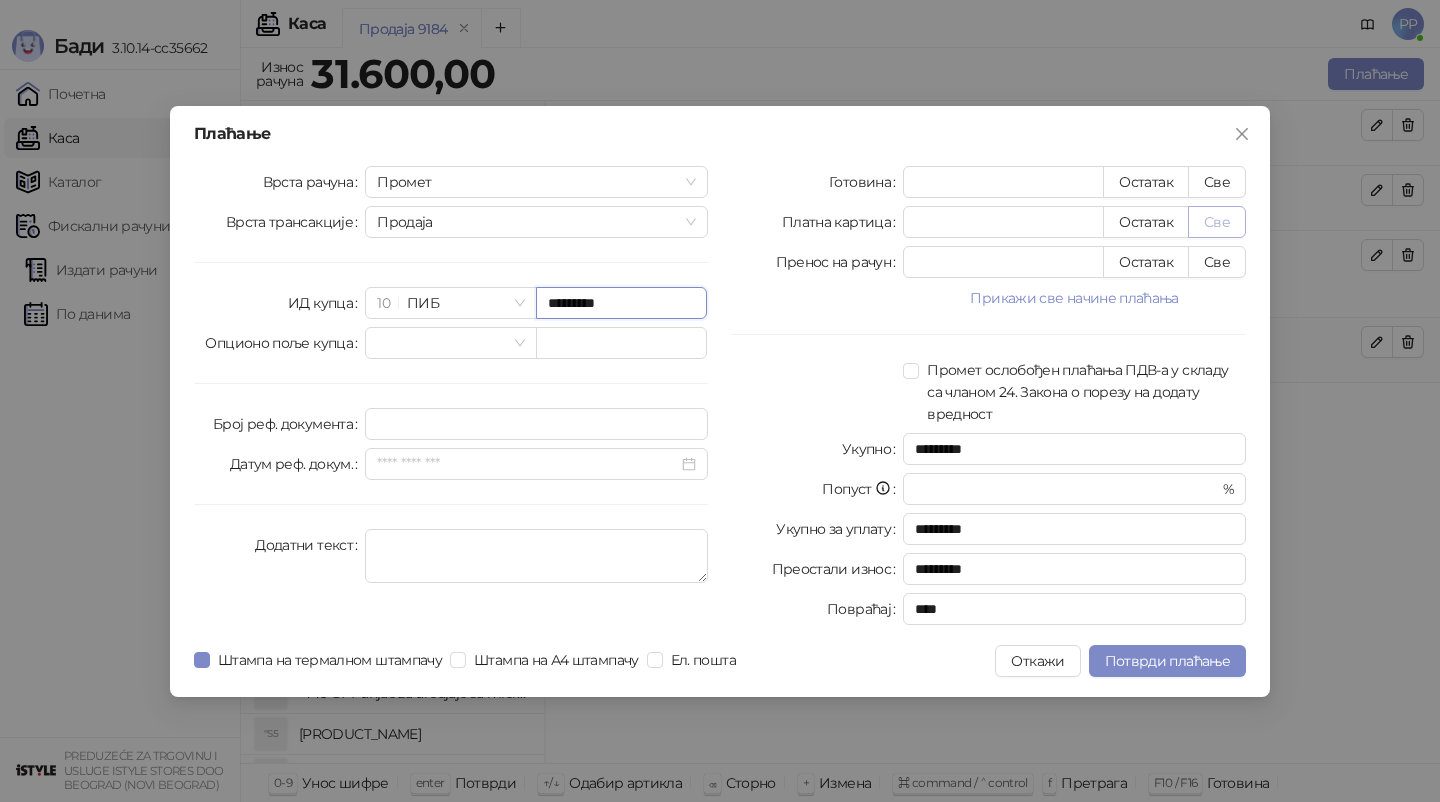 type on "*********" 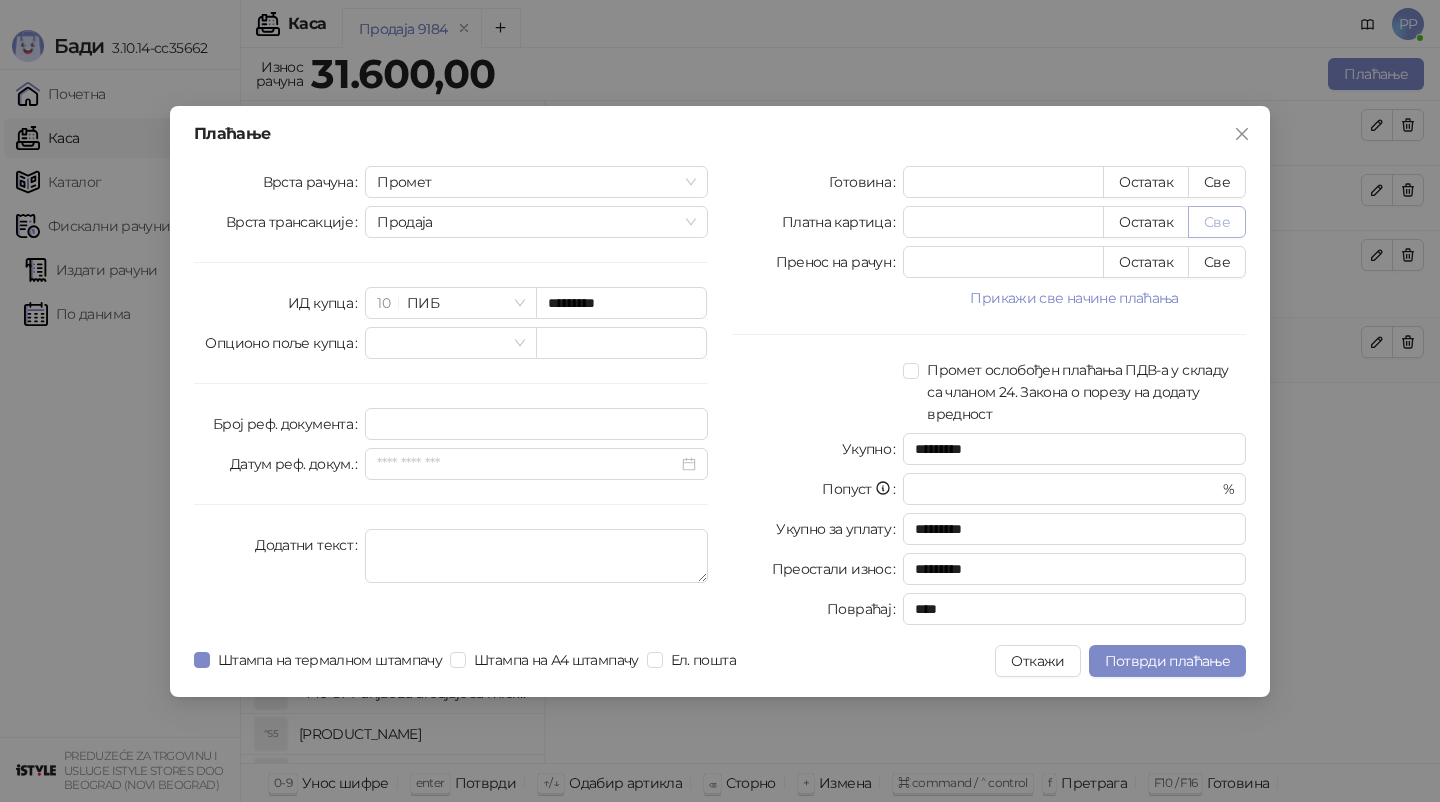 click on "Све" at bounding box center (1217, 222) 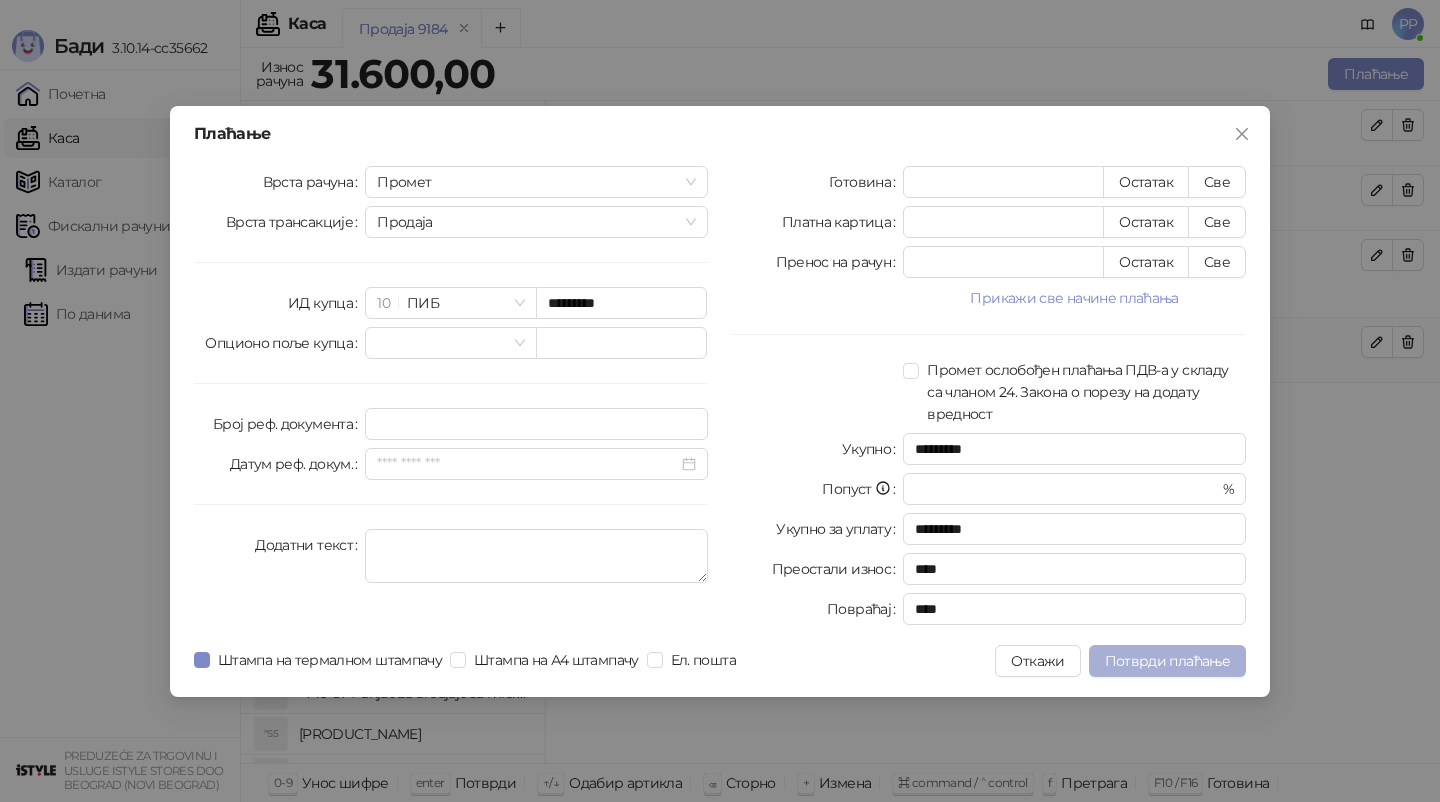 click on "Потврди плаћање" at bounding box center [1167, 661] 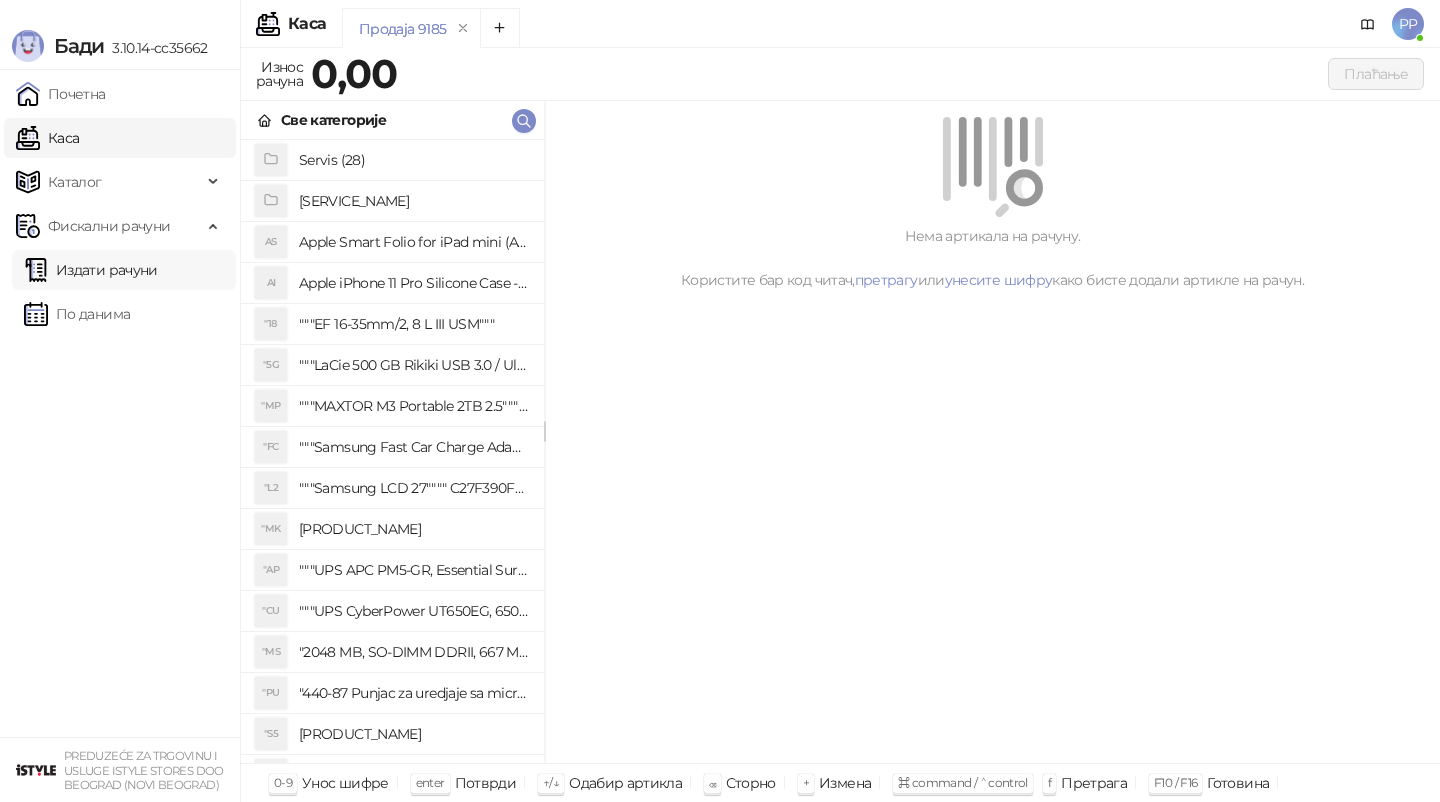 click on "Издати рачуни" at bounding box center (91, 270) 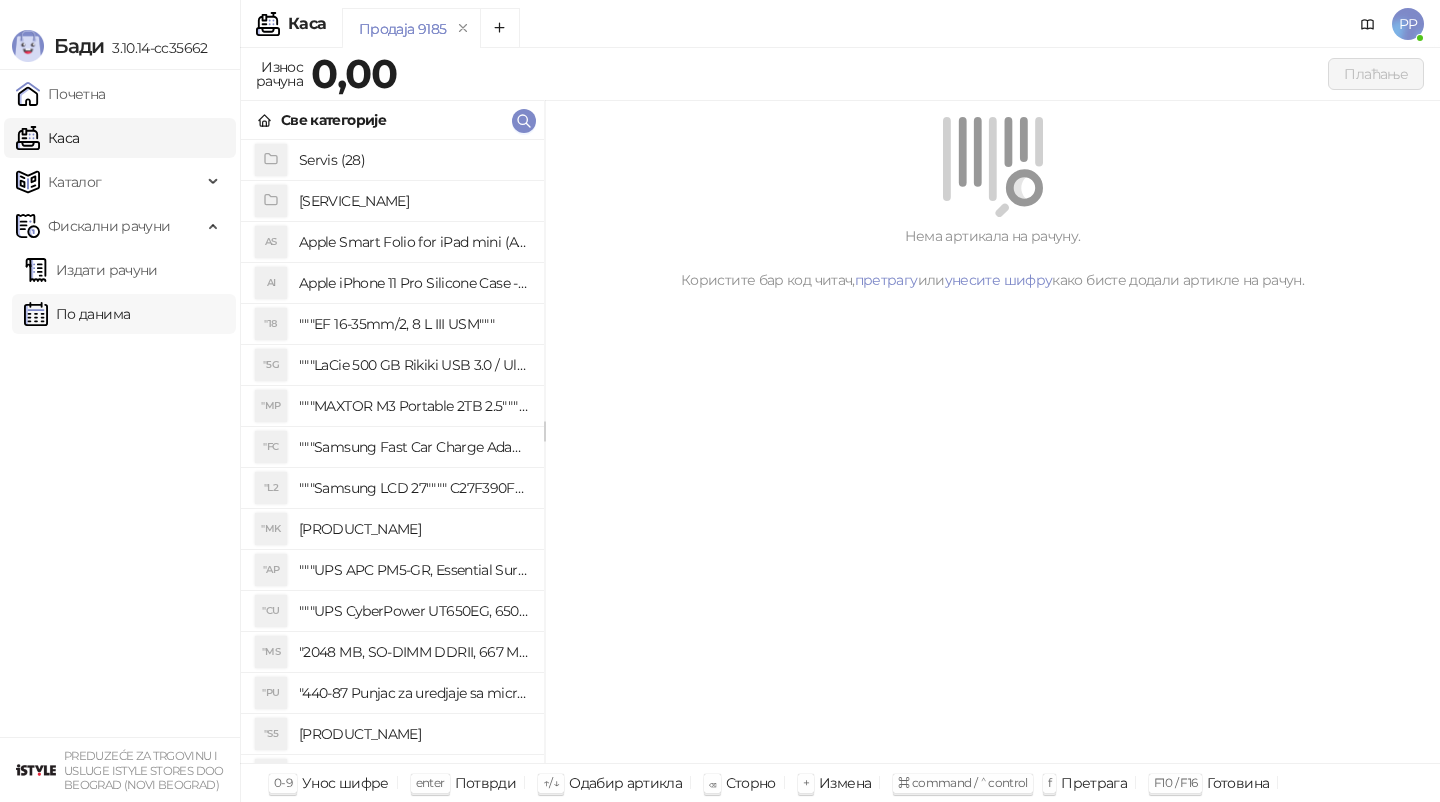 click on "По данима" at bounding box center (77, 314) 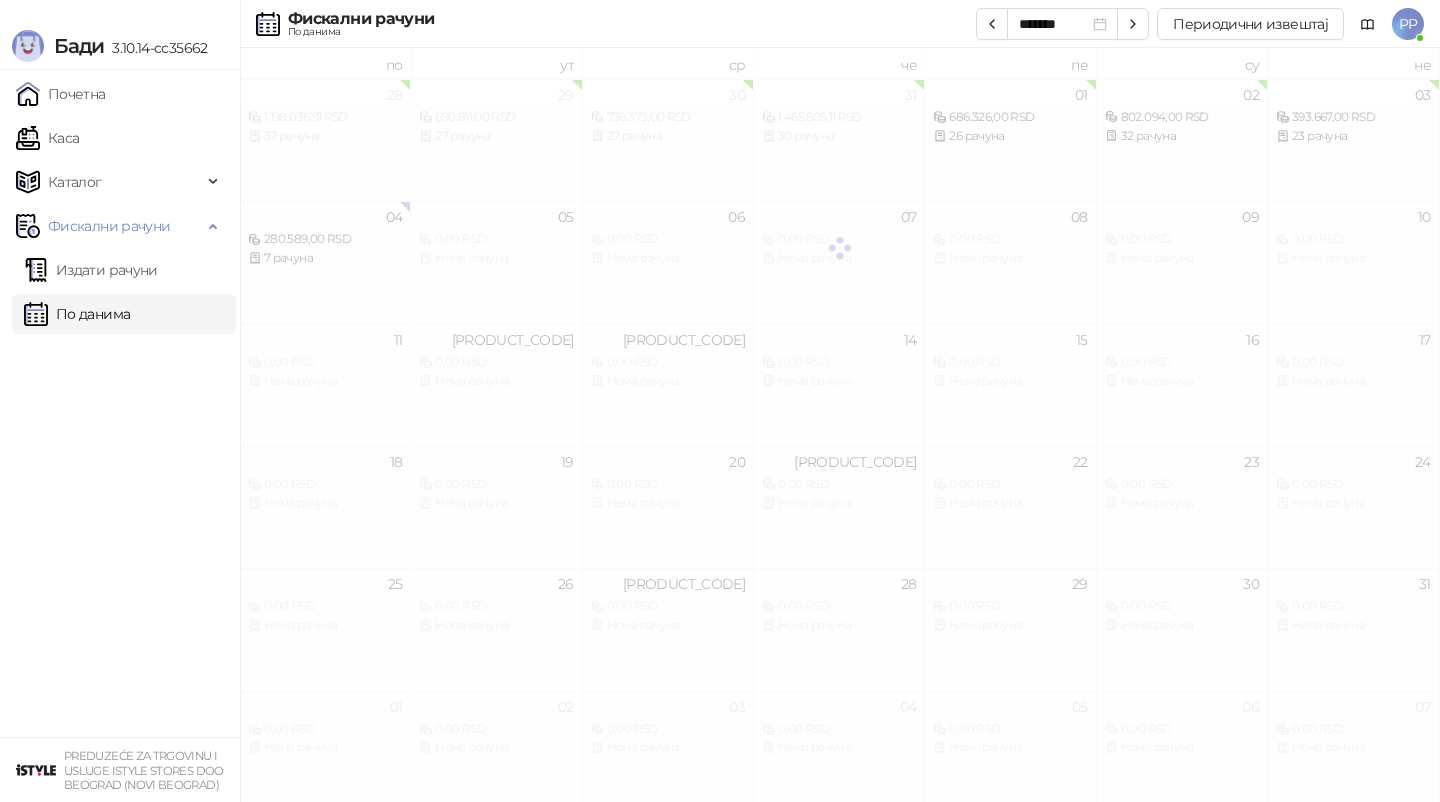 click on "По данима" at bounding box center [77, 314] 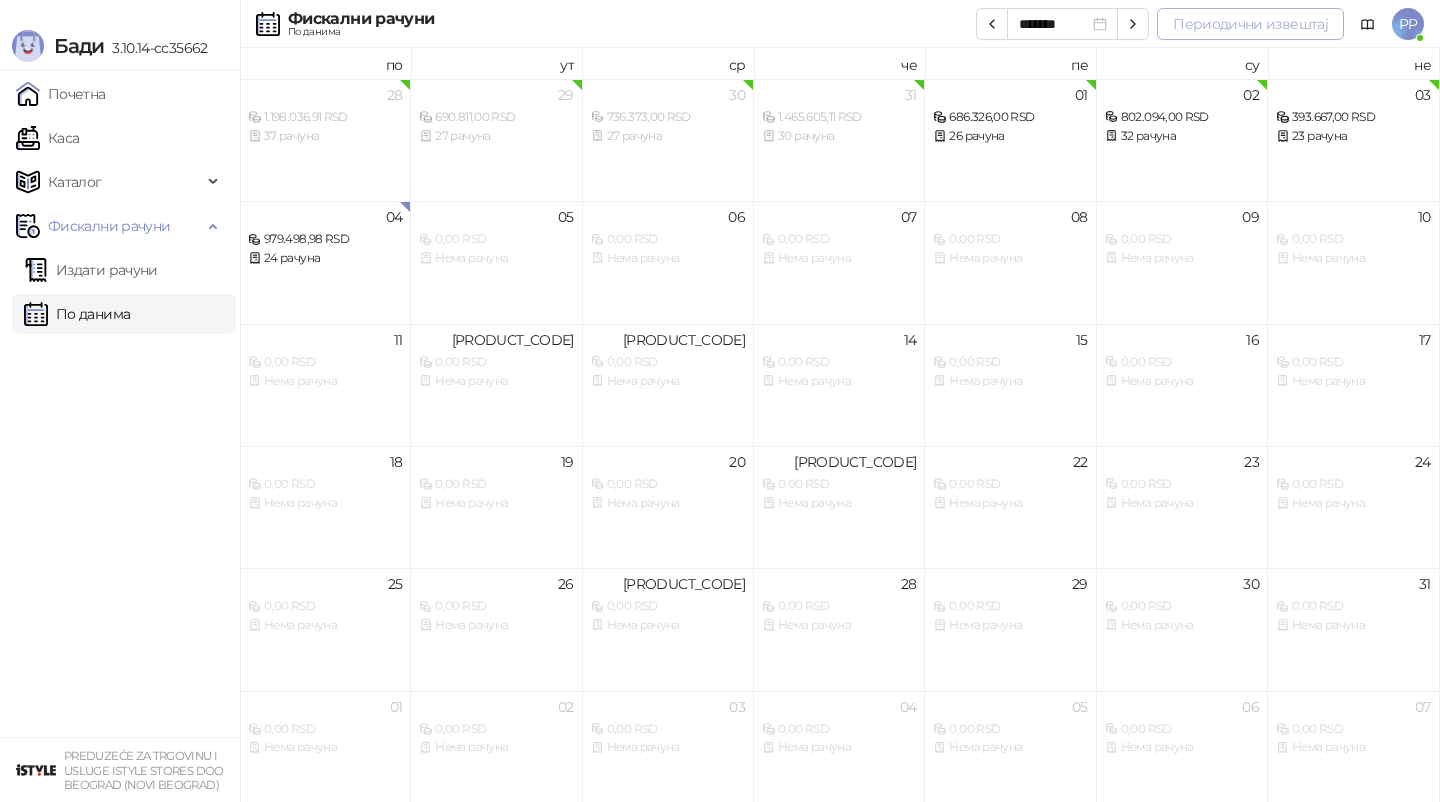 click on "Периодични извештај" at bounding box center [1250, 24] 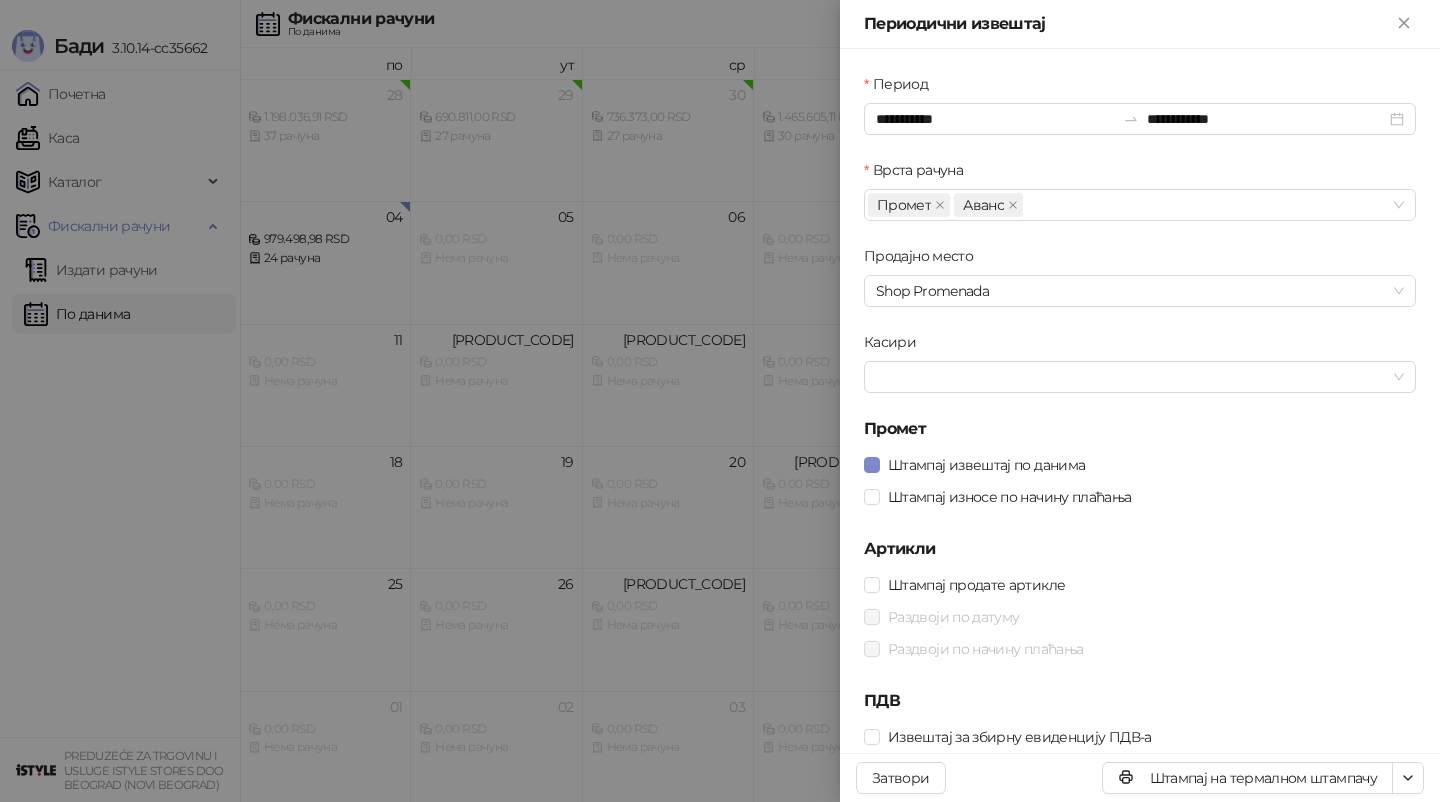 click on "**********" at bounding box center [1140, 413] 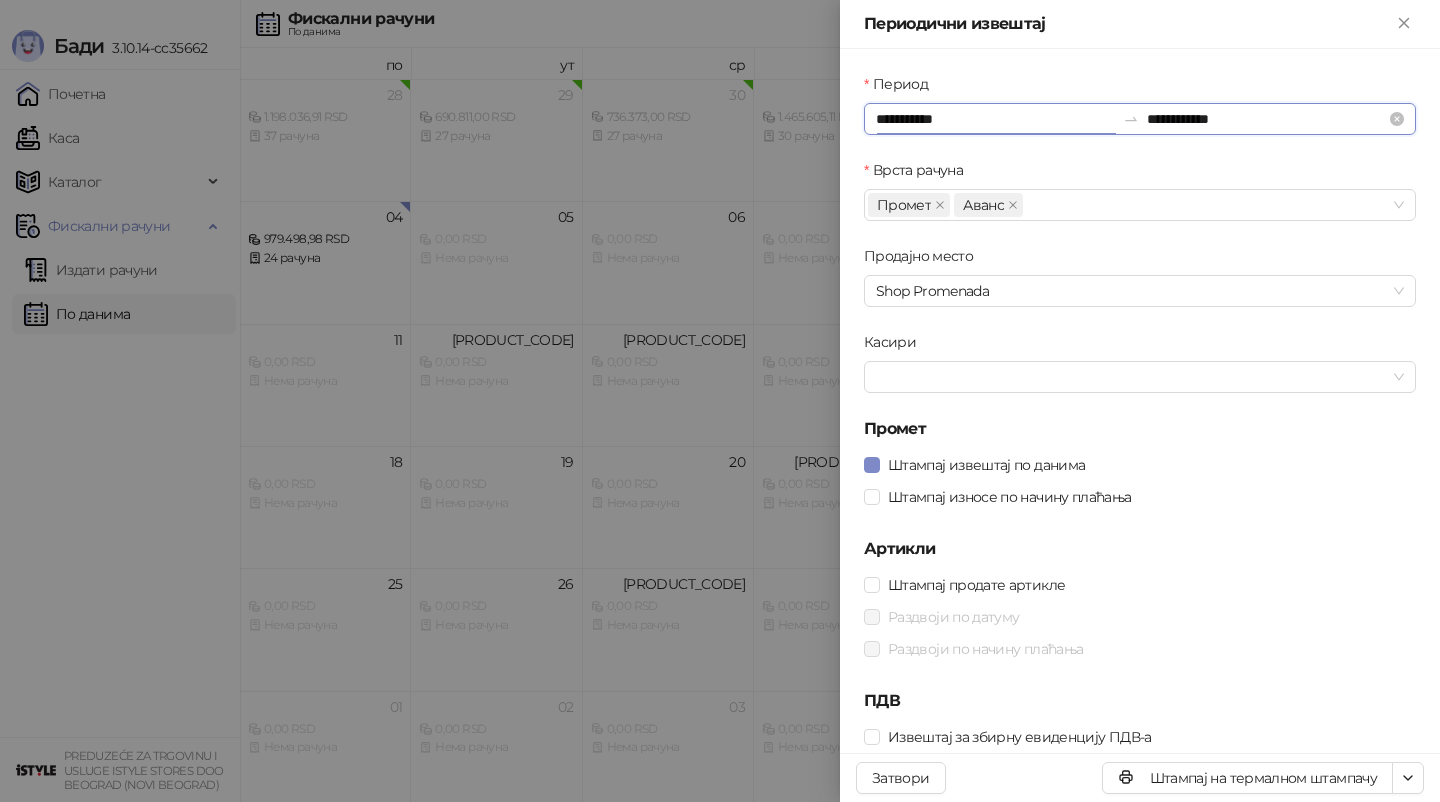 click on "**********" at bounding box center [995, 119] 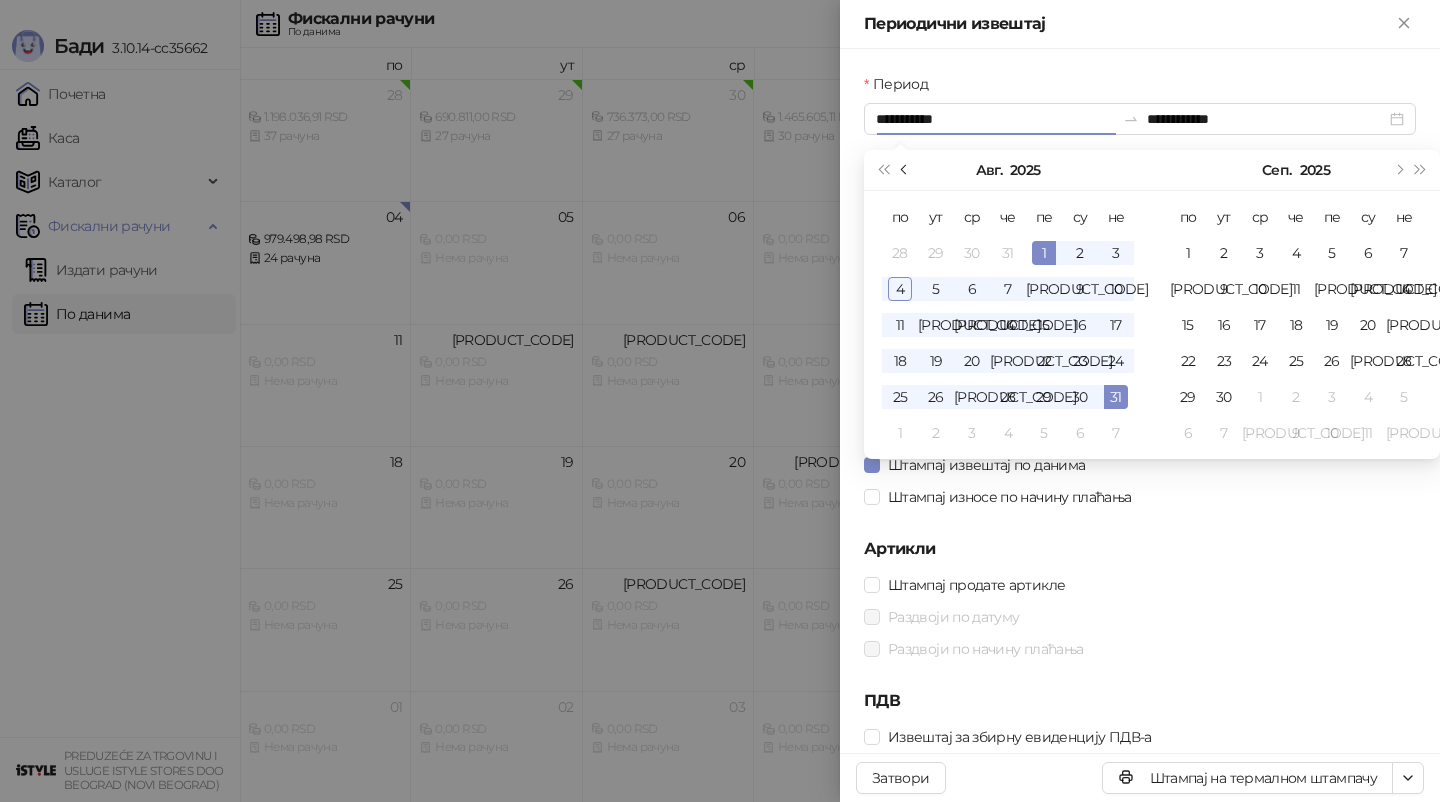 click at bounding box center (905, 170) 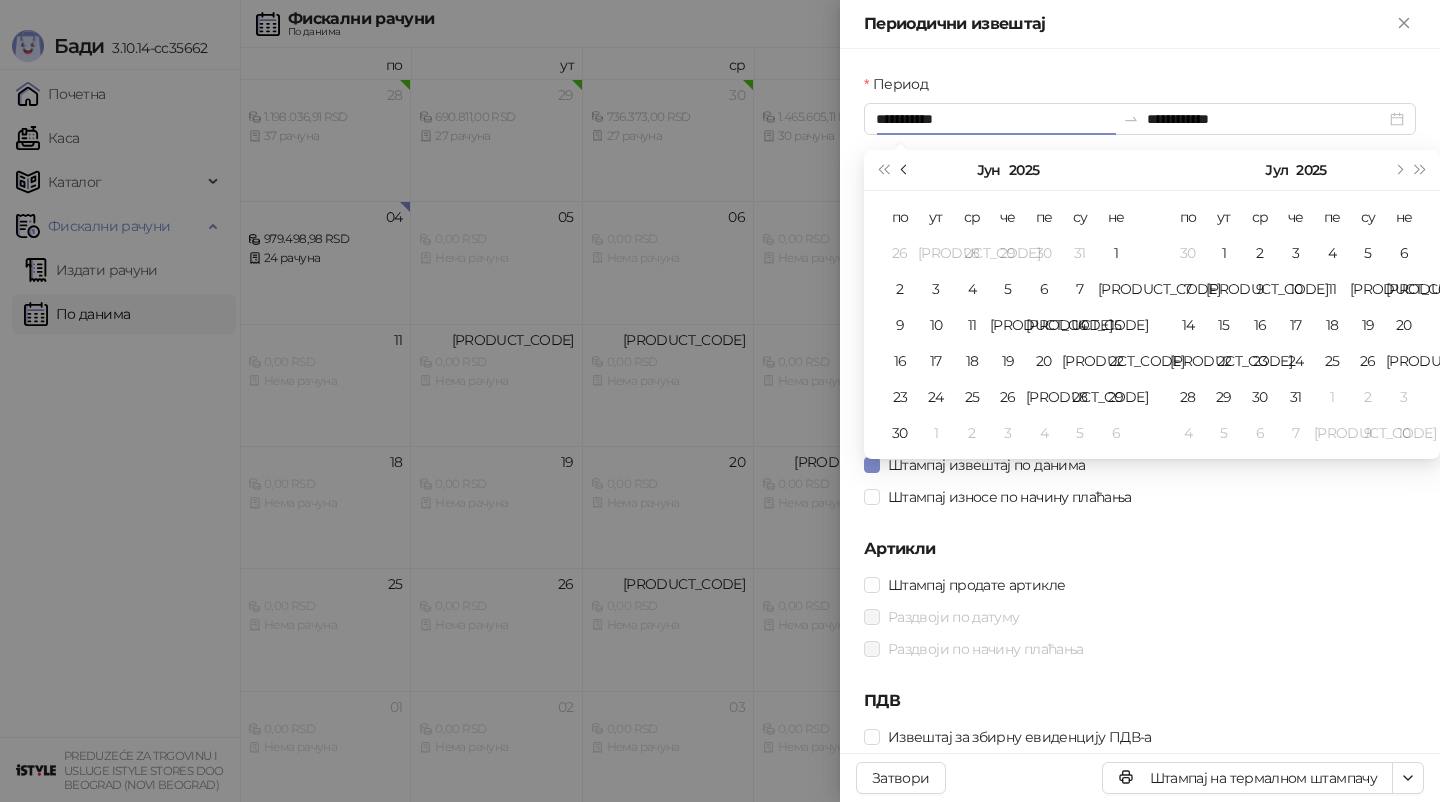 click at bounding box center (905, 170) 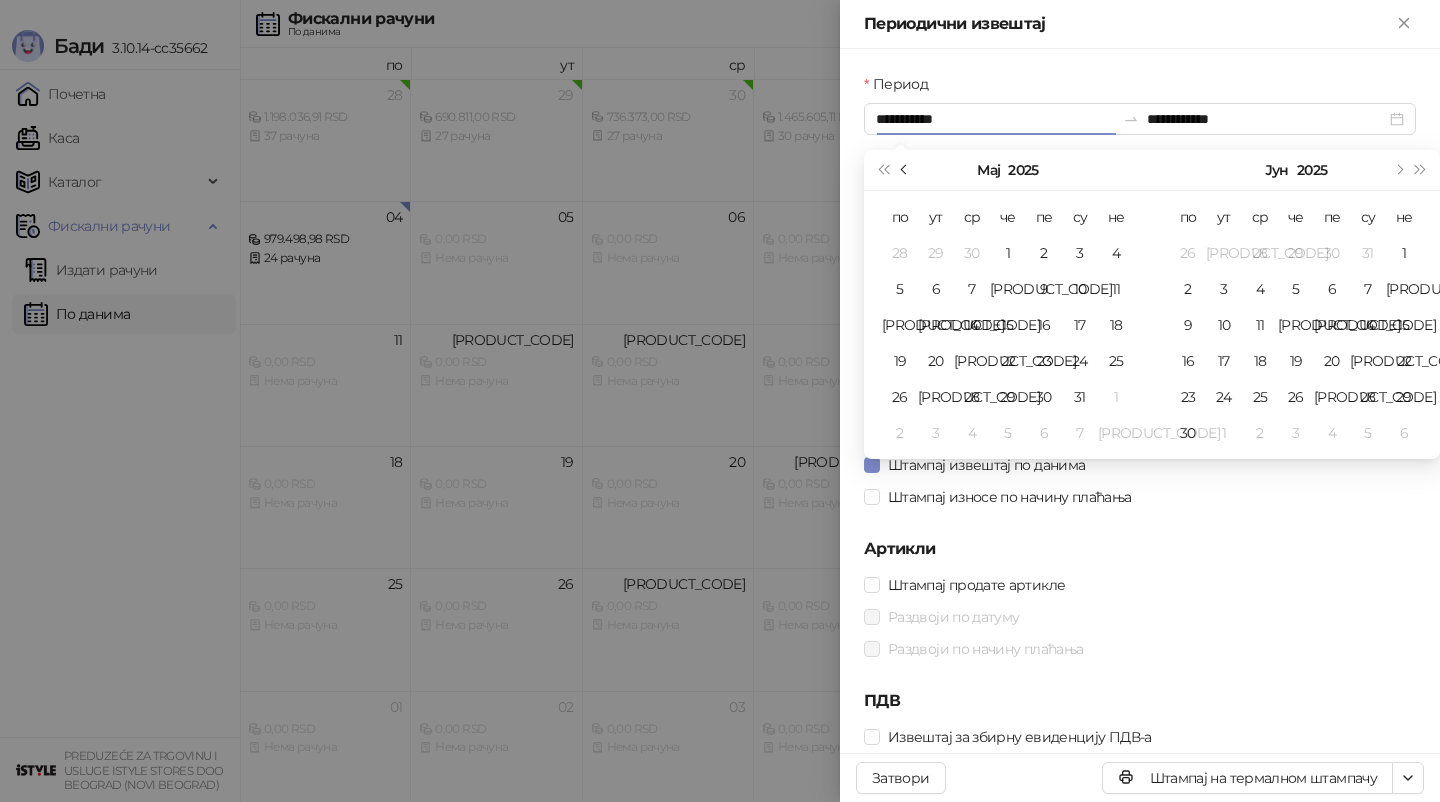 click at bounding box center [905, 170] 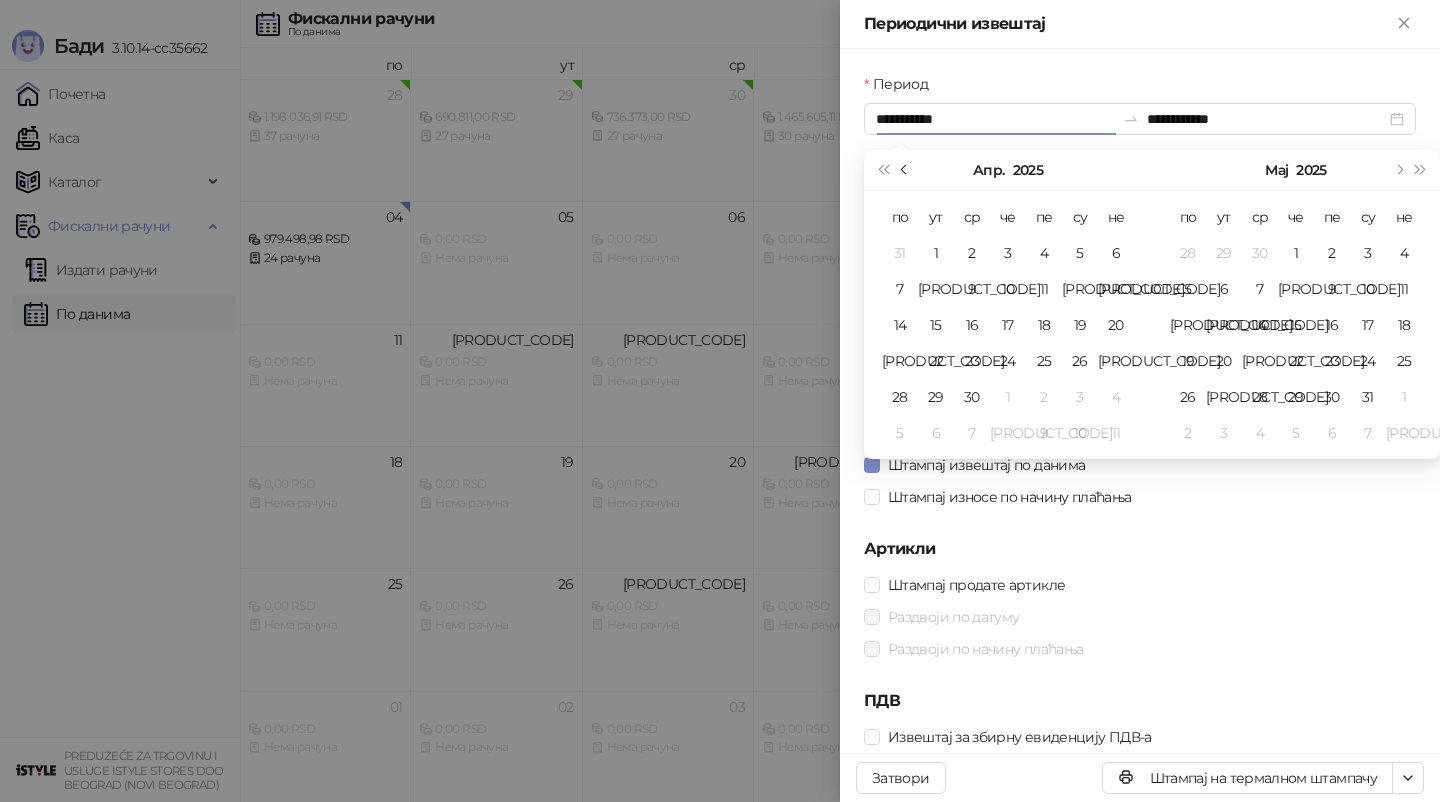 click at bounding box center [905, 170] 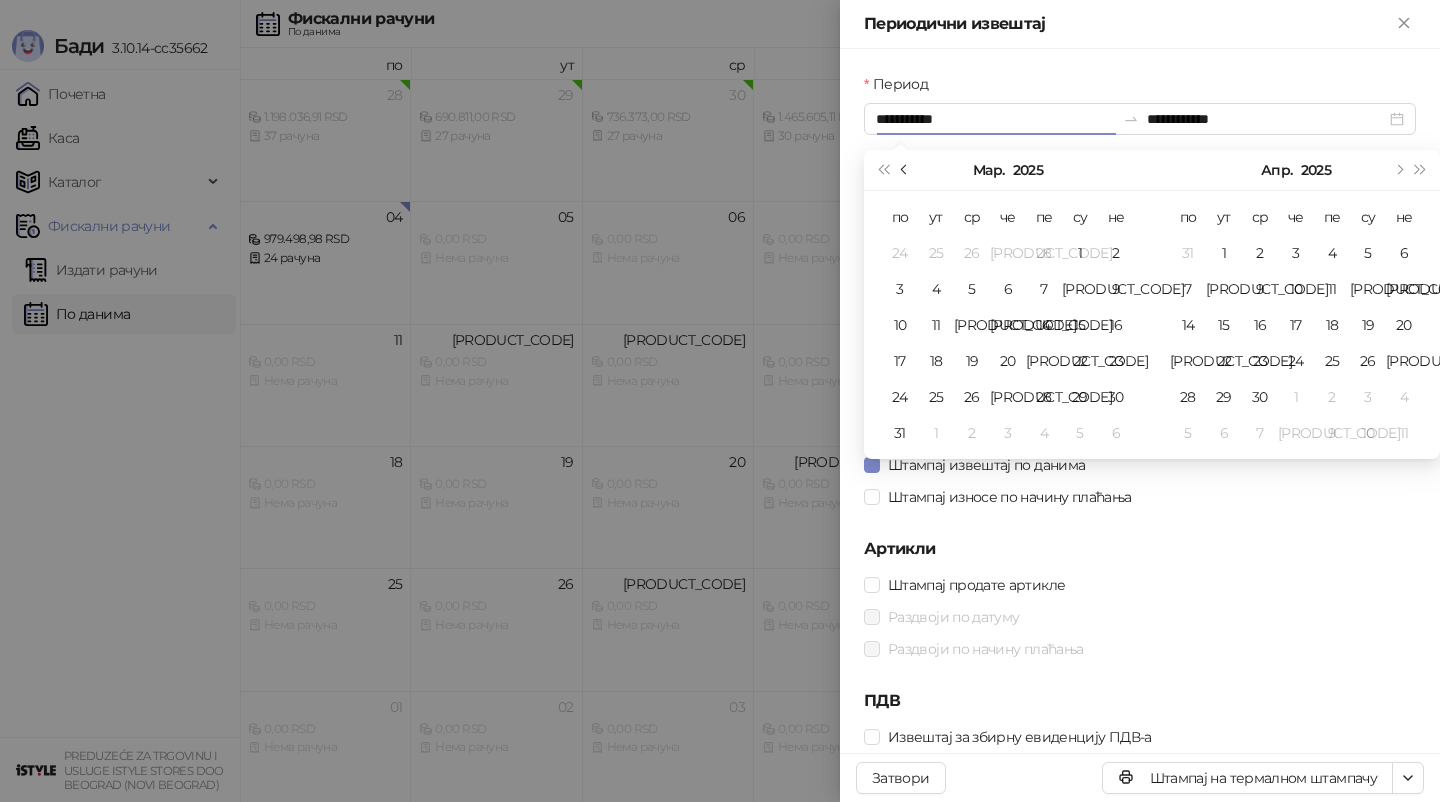 click at bounding box center [905, 170] 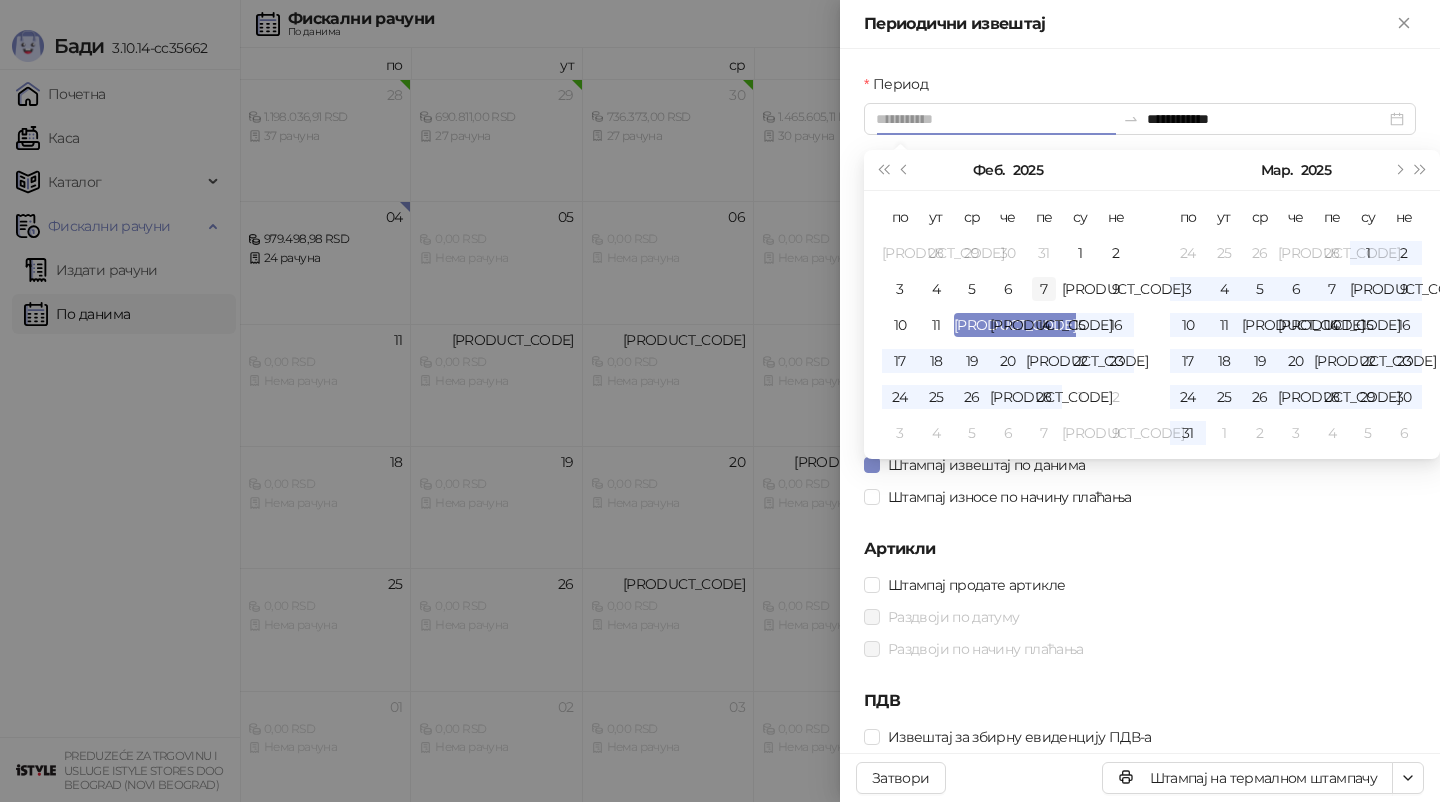 type on "**********" 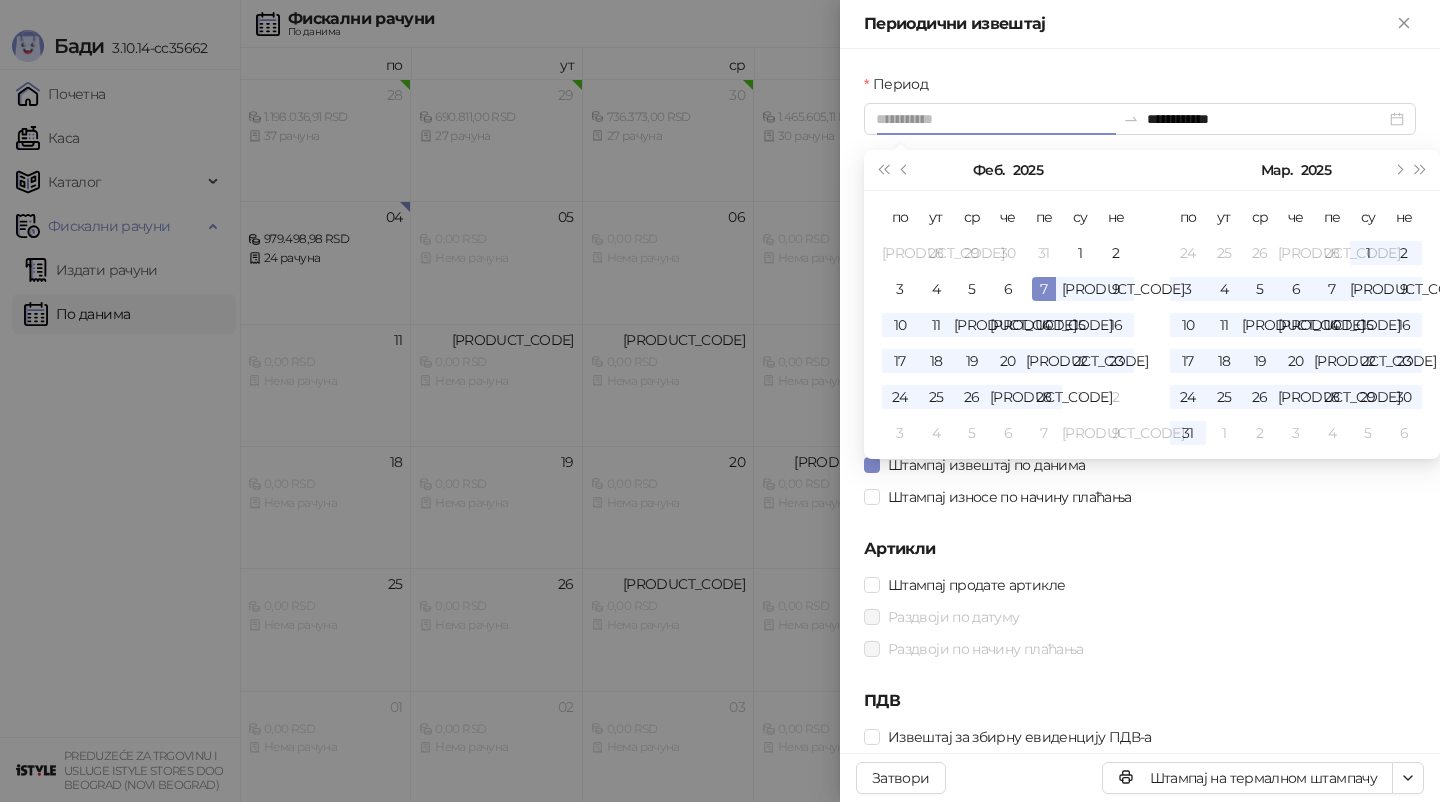 click on "7" at bounding box center [1044, 289] 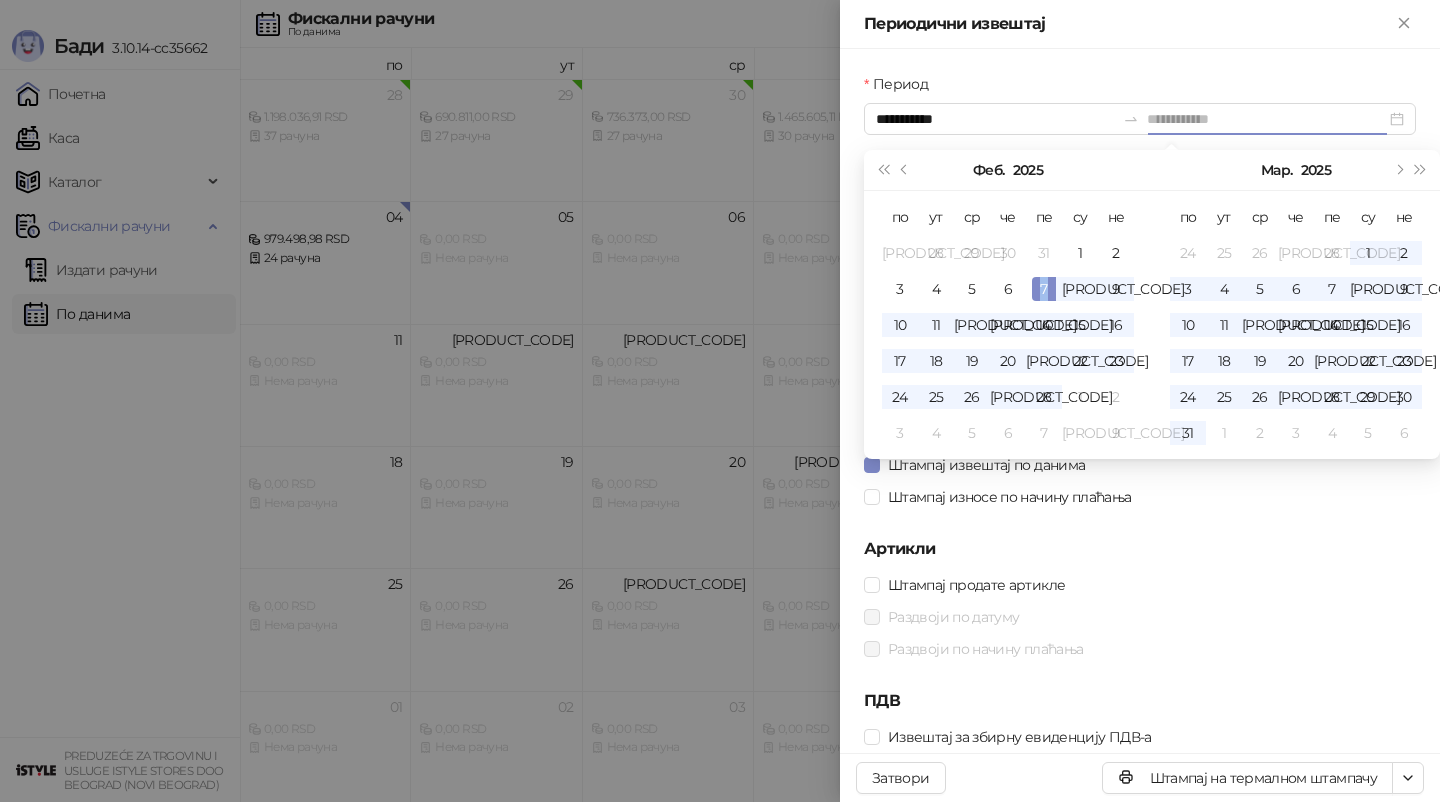click on "7" at bounding box center [1044, 289] 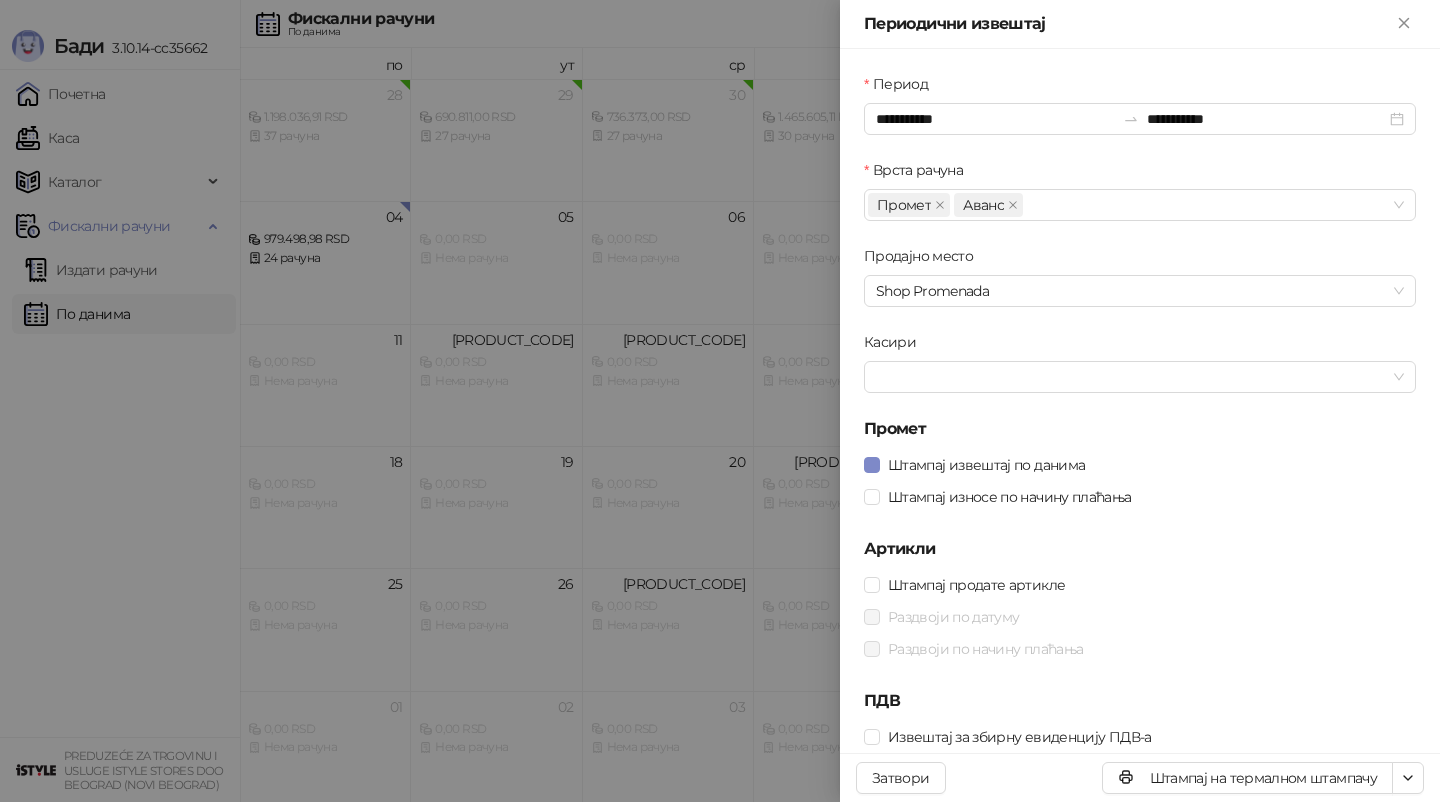 click at bounding box center (720, 401) 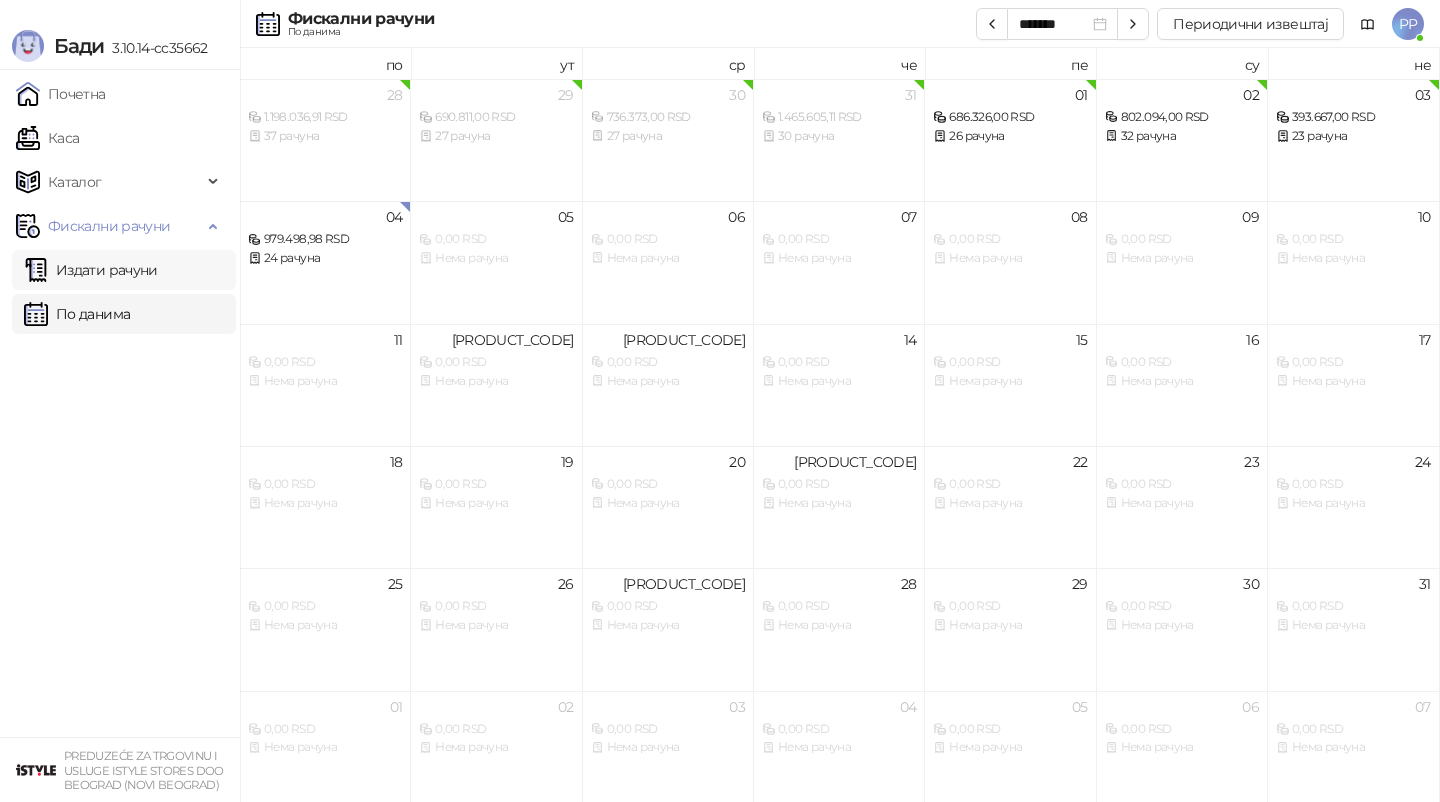 click on "Издати рачуни" at bounding box center (91, 270) 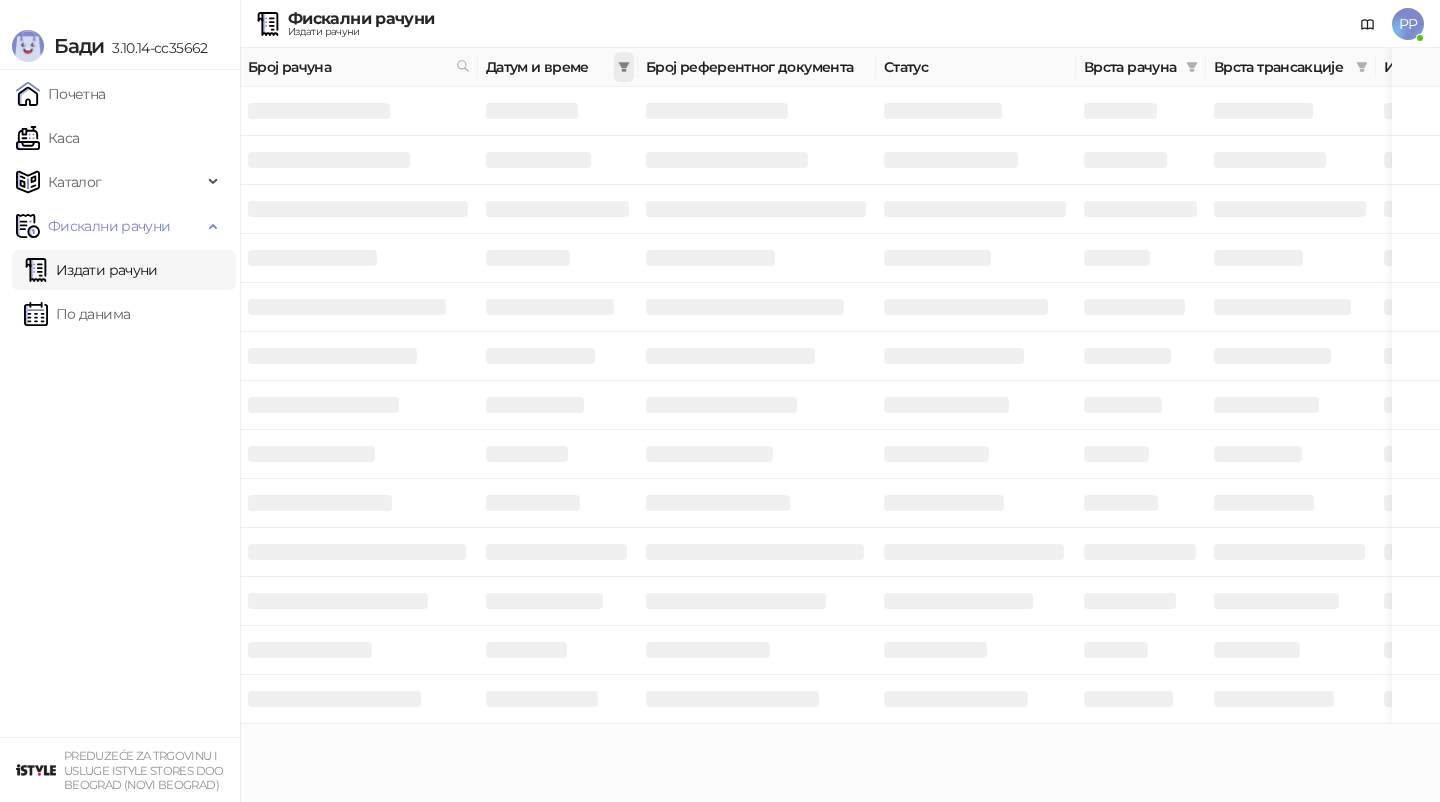 click at bounding box center (624, 67) 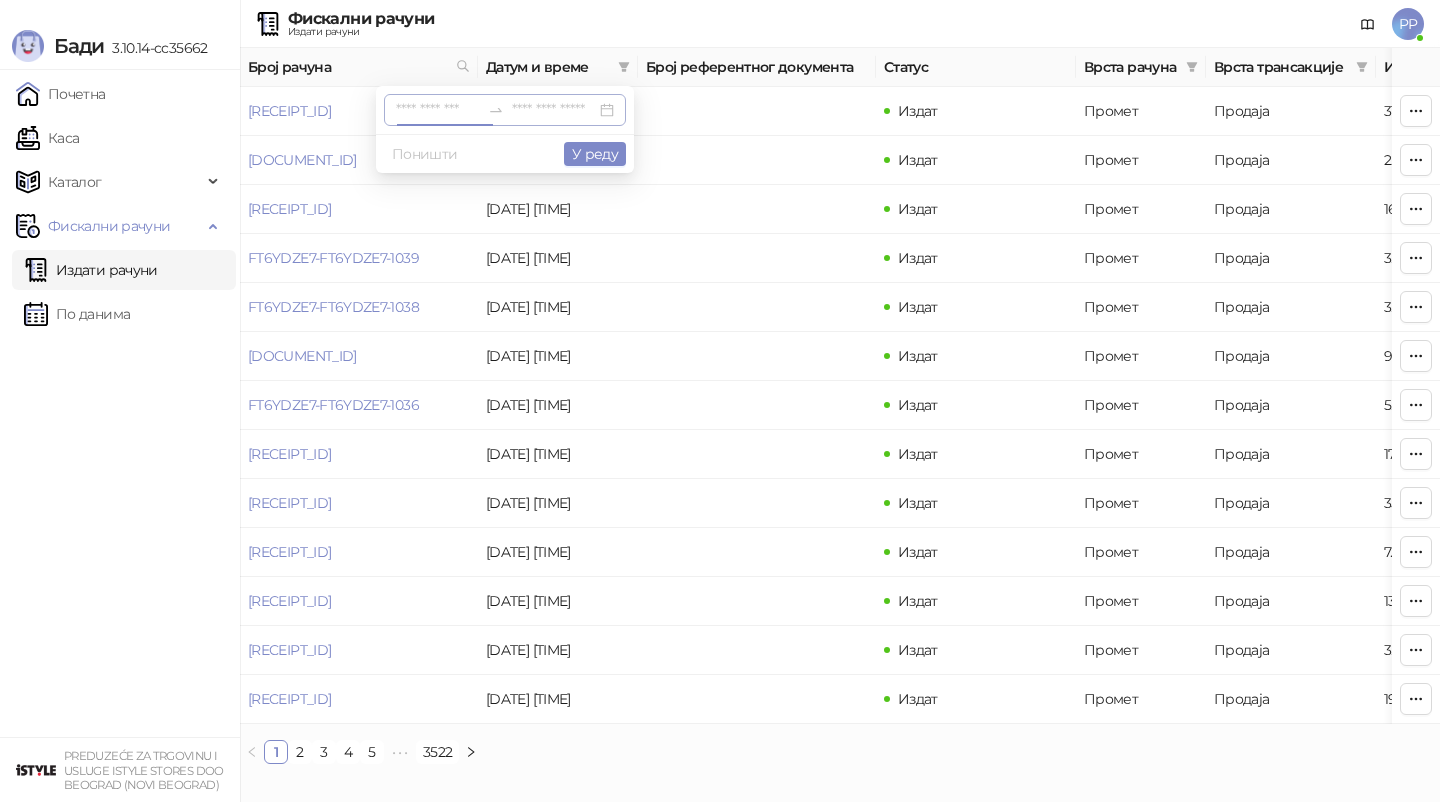 click at bounding box center (505, 110) 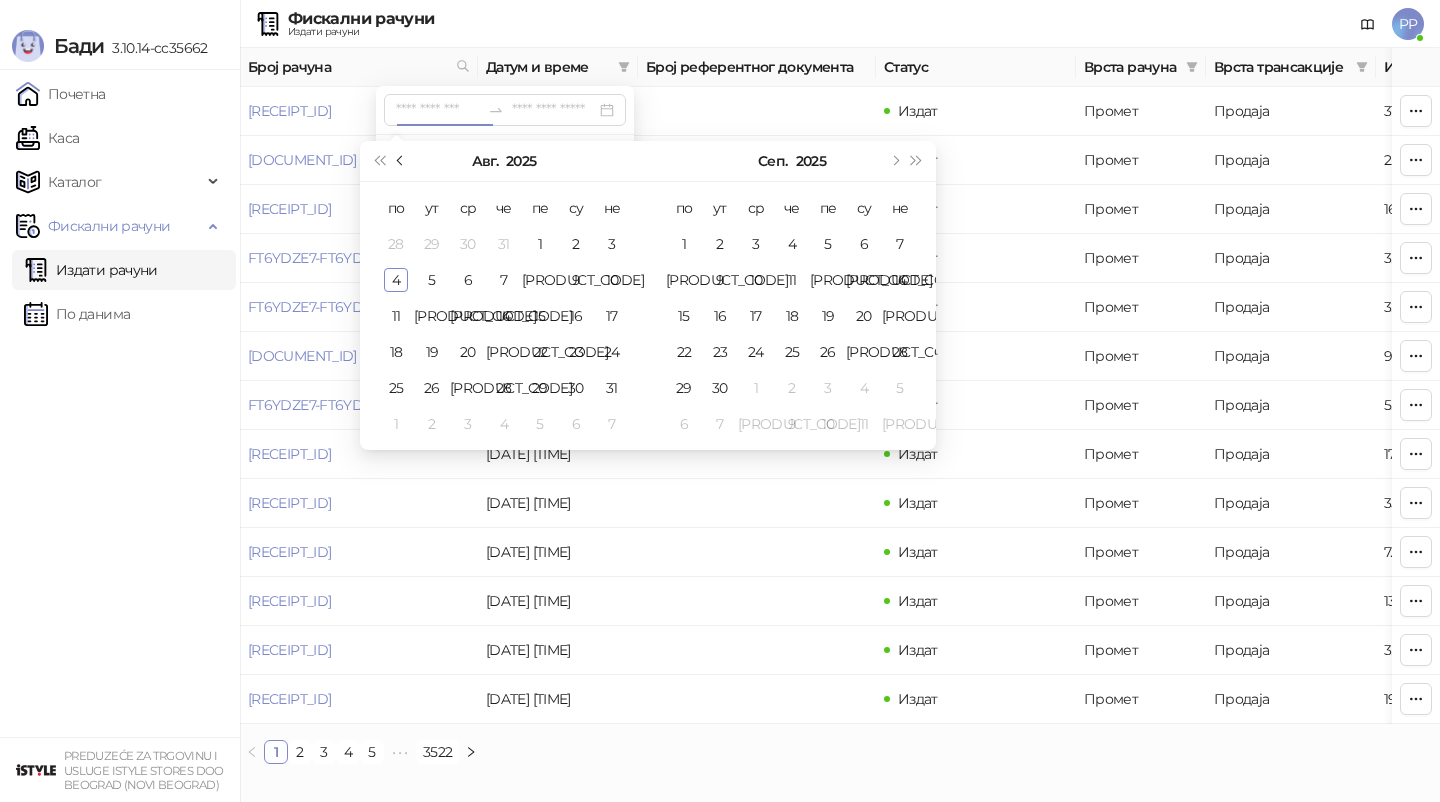 click at bounding box center [401, 161] 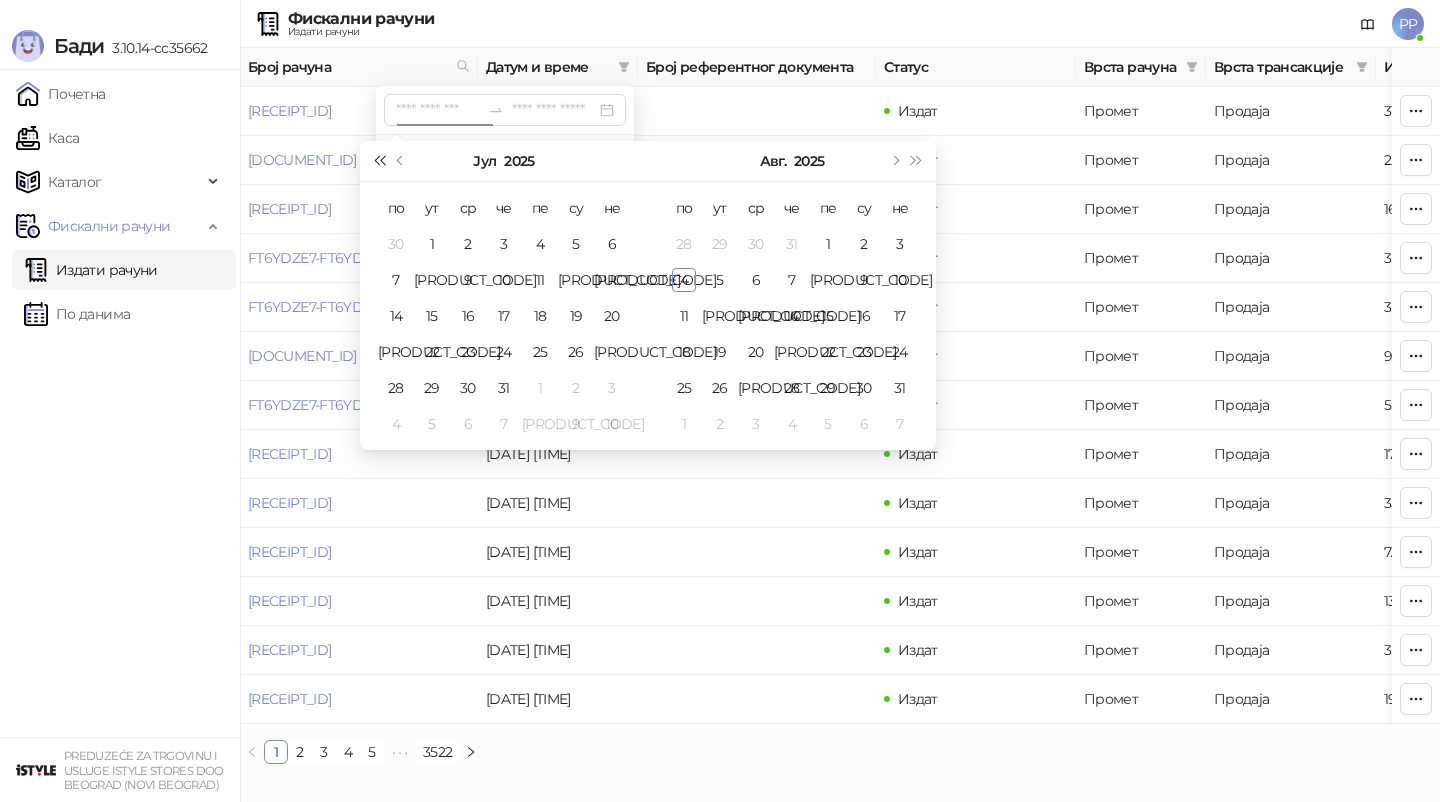 click at bounding box center [379, 161] 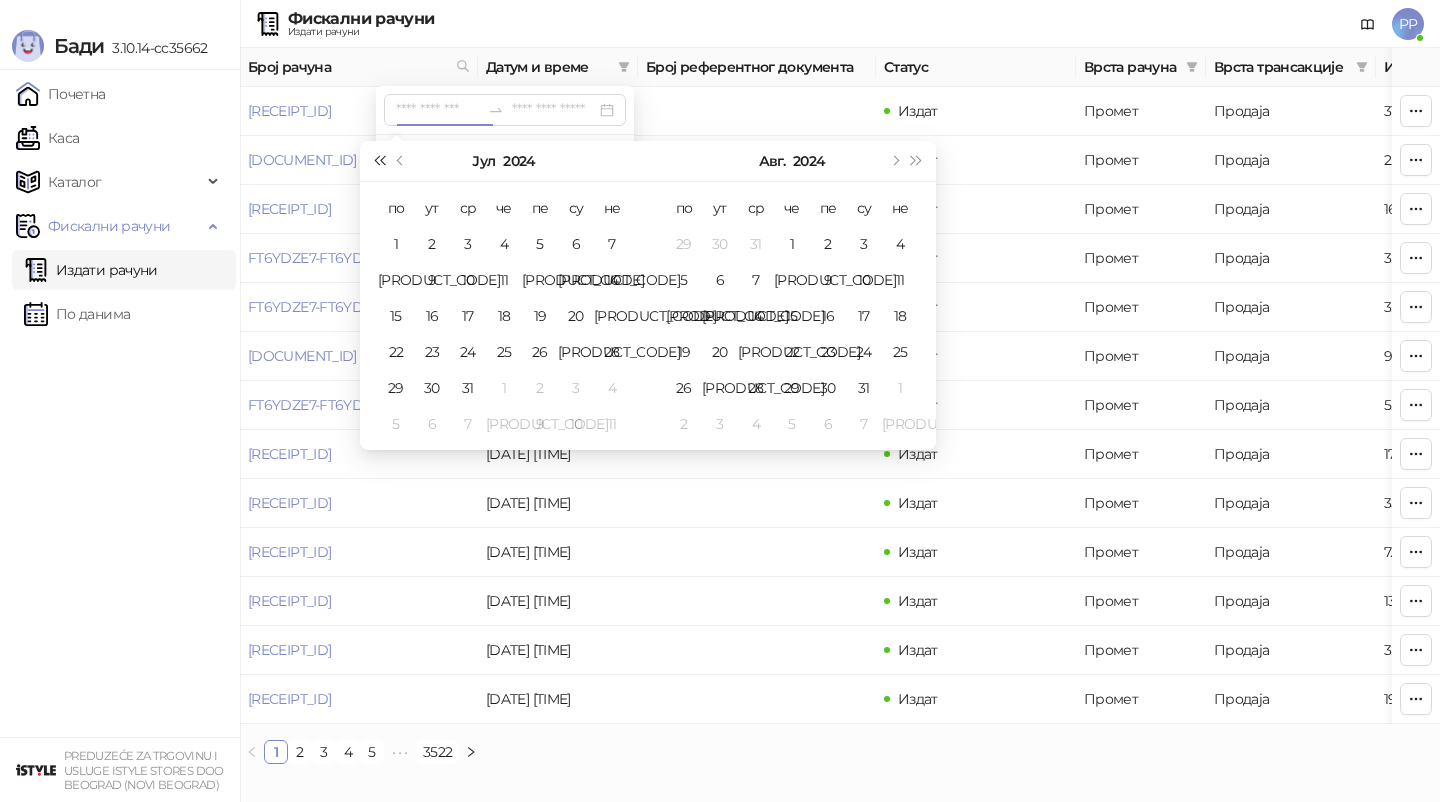 click at bounding box center [379, 161] 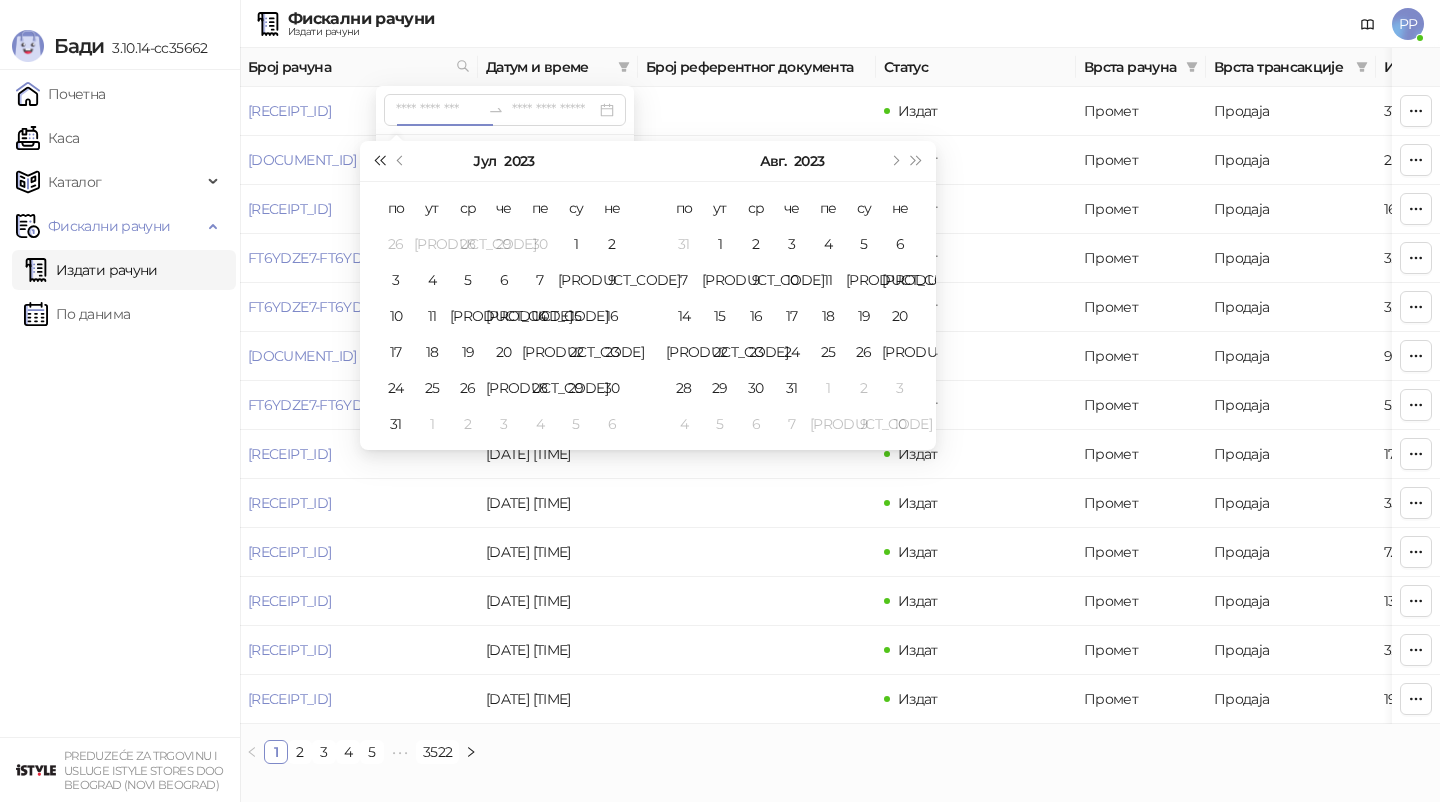 click at bounding box center (379, 161) 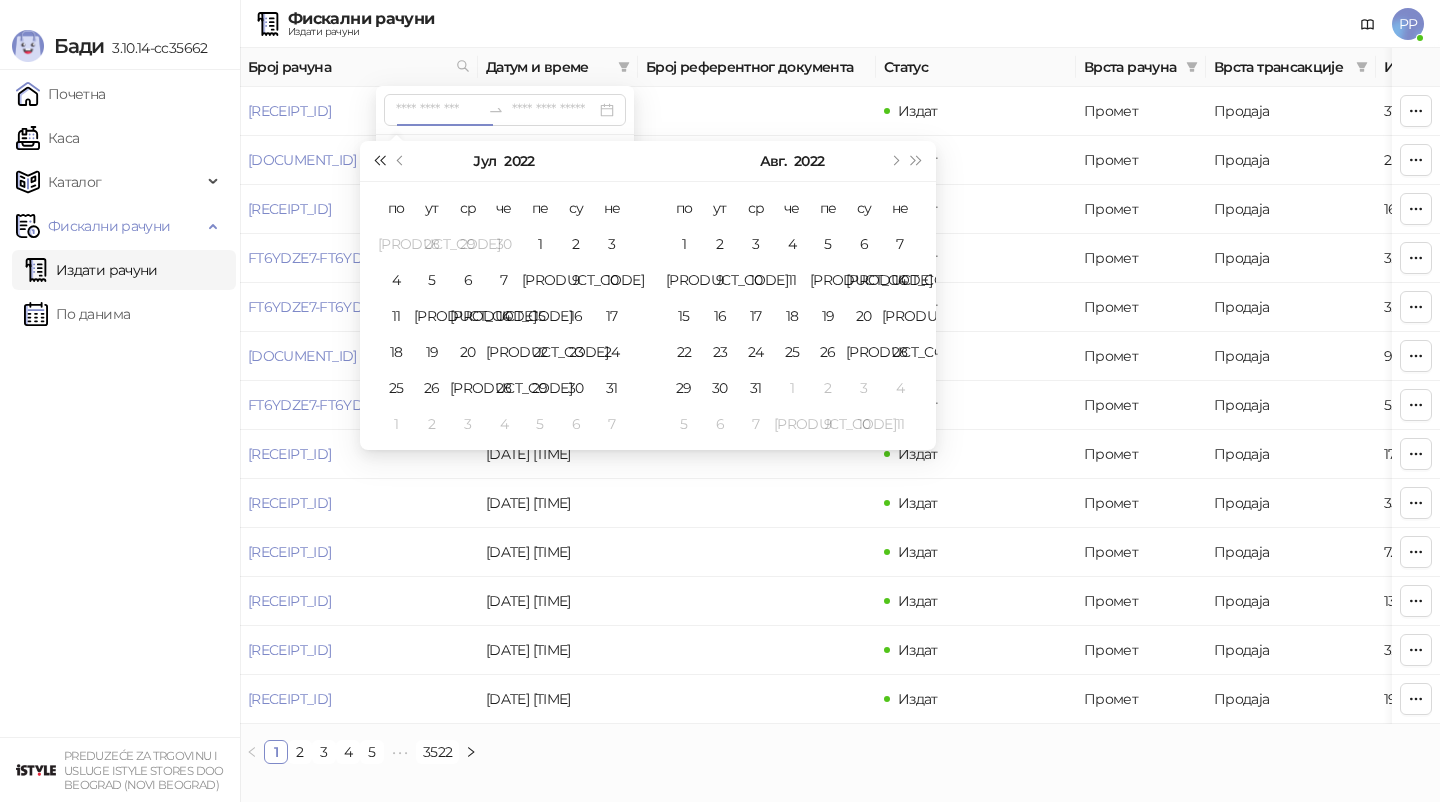 click at bounding box center (379, 161) 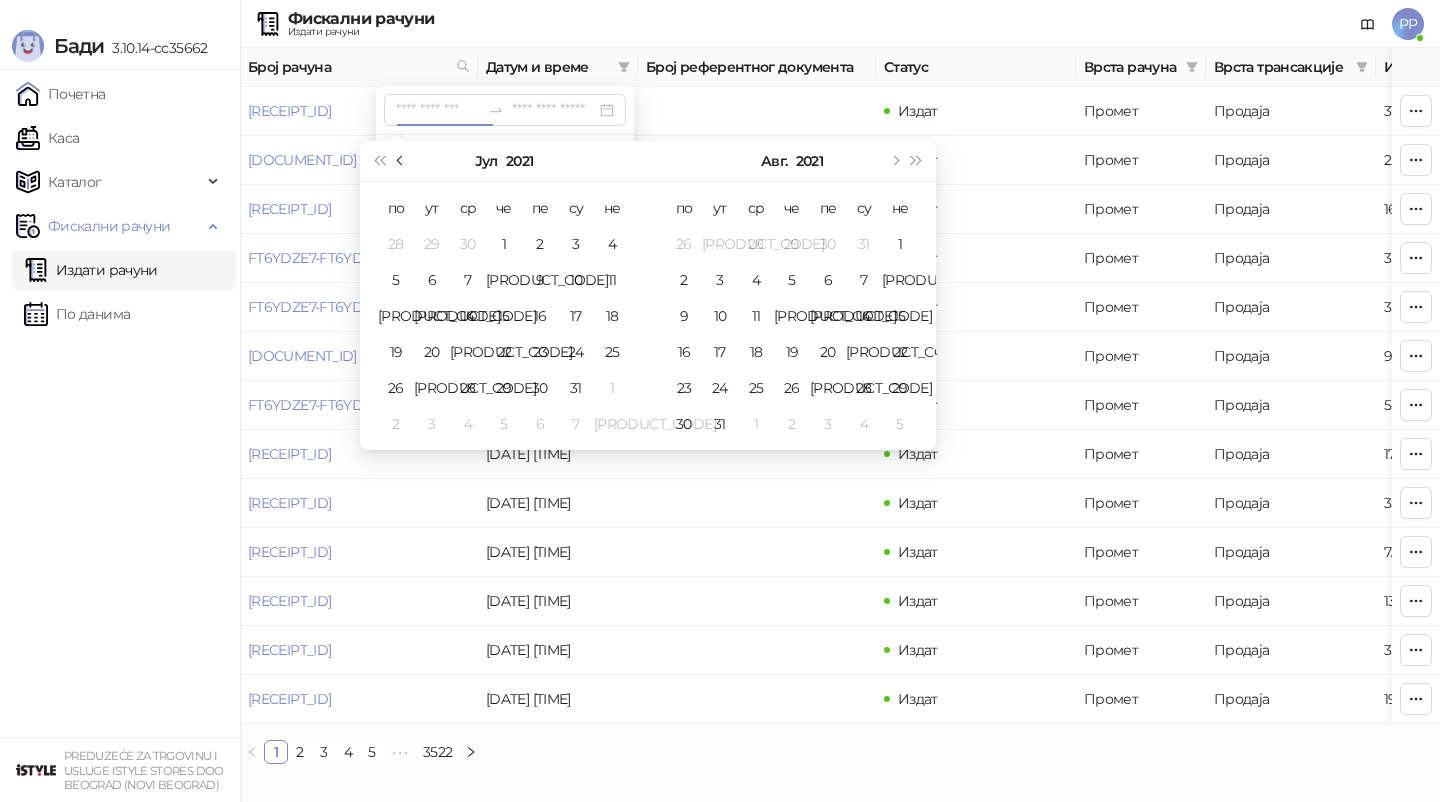 click at bounding box center [402, 161] 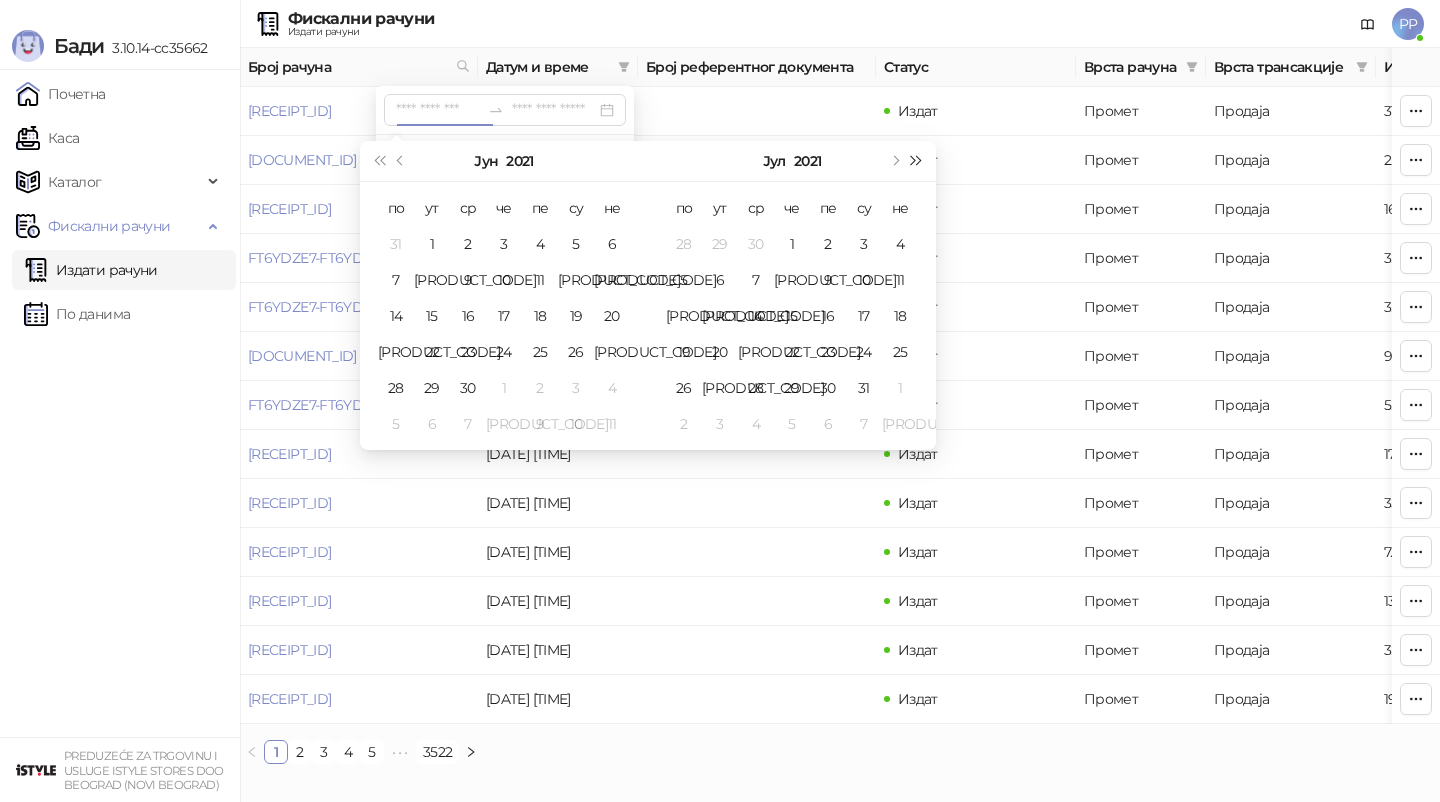 click at bounding box center (917, 161) 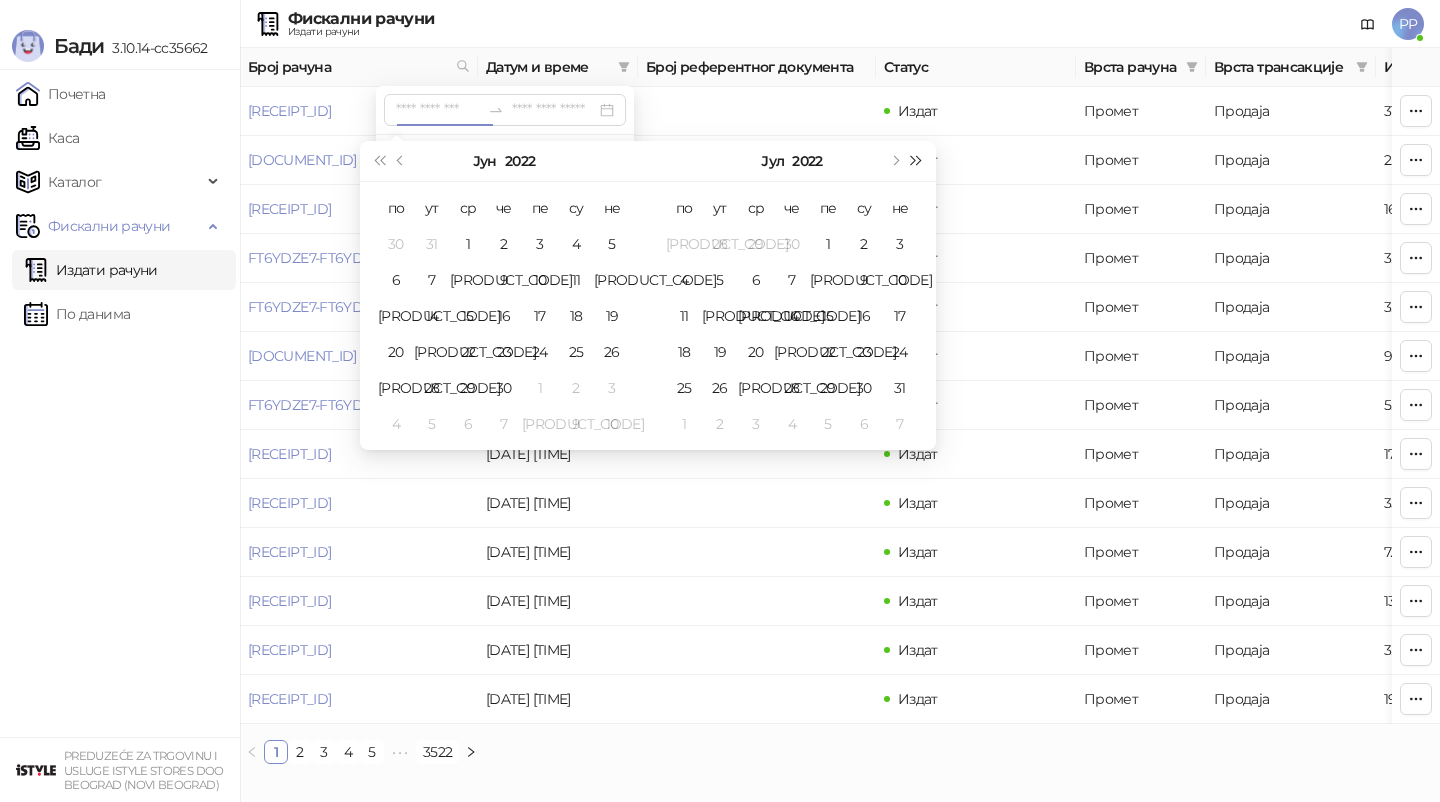 click at bounding box center [917, 161] 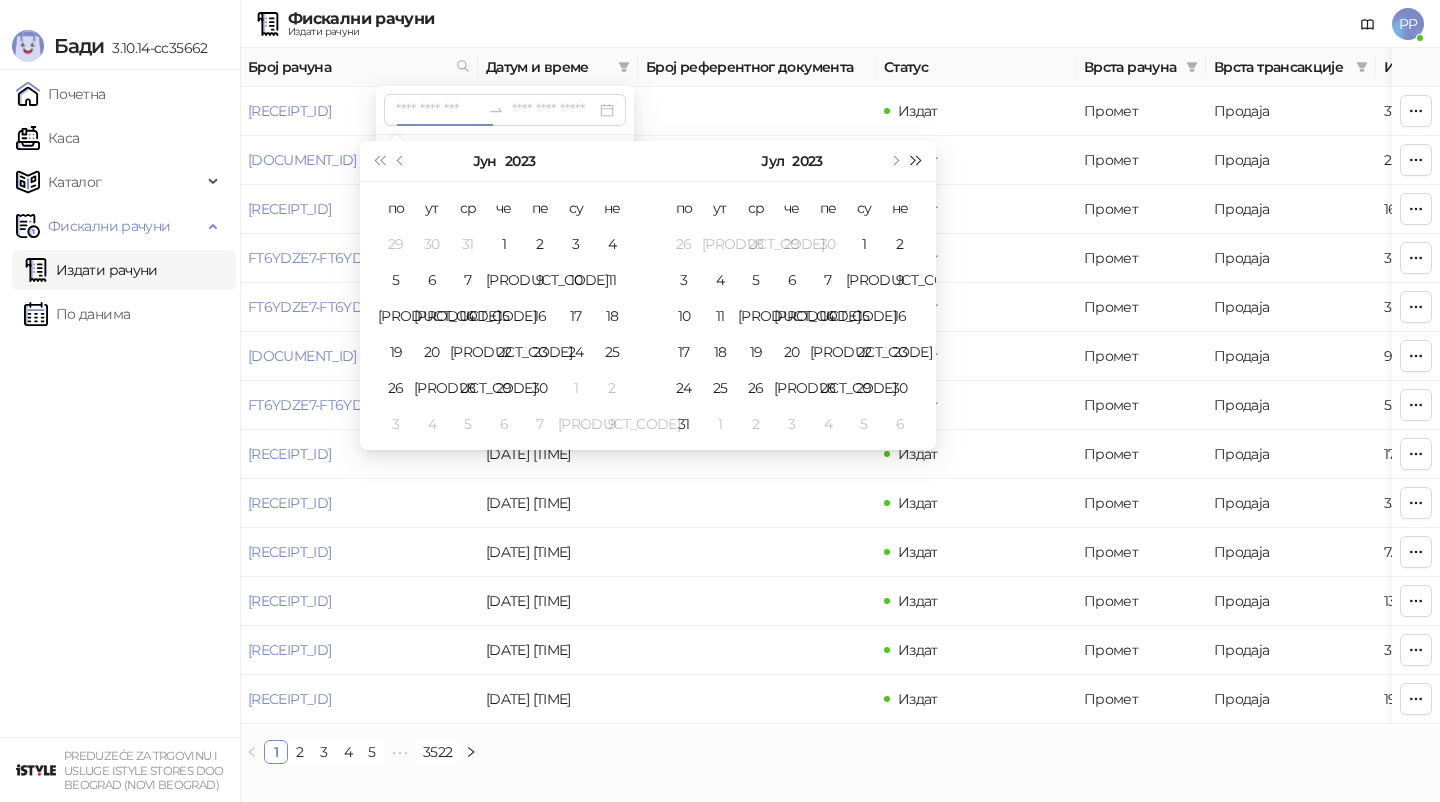 click at bounding box center [917, 161] 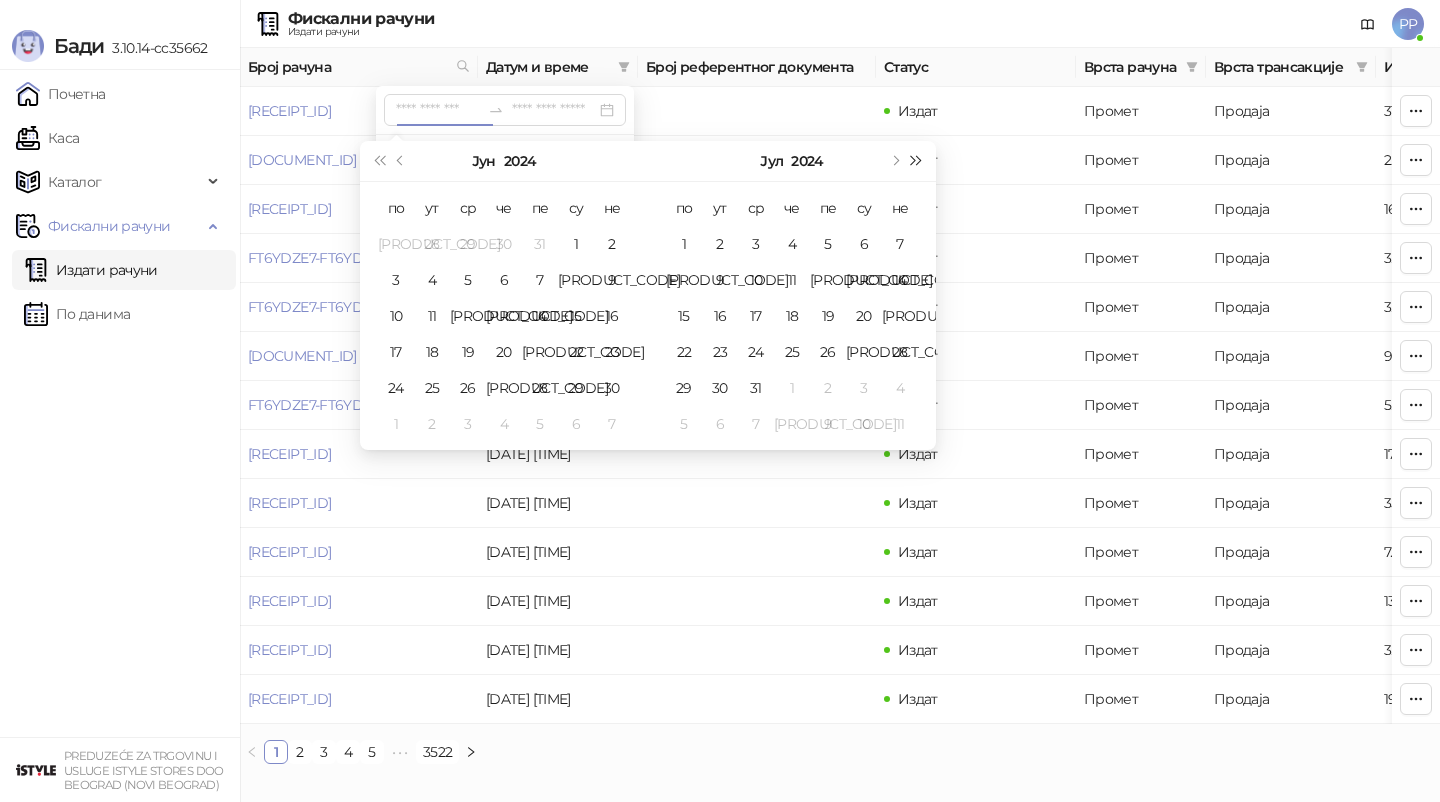 click at bounding box center (917, 161) 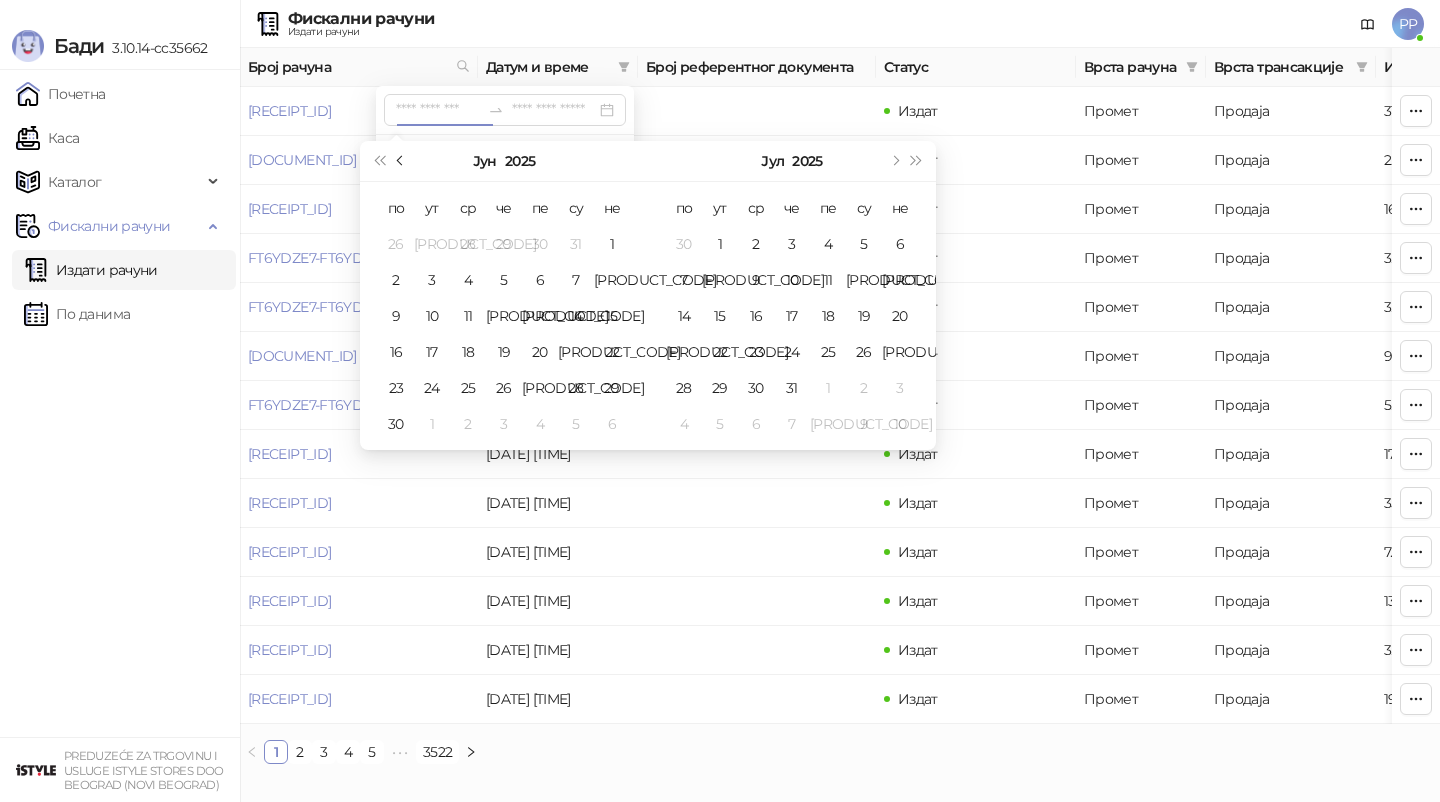 click at bounding box center [401, 161] 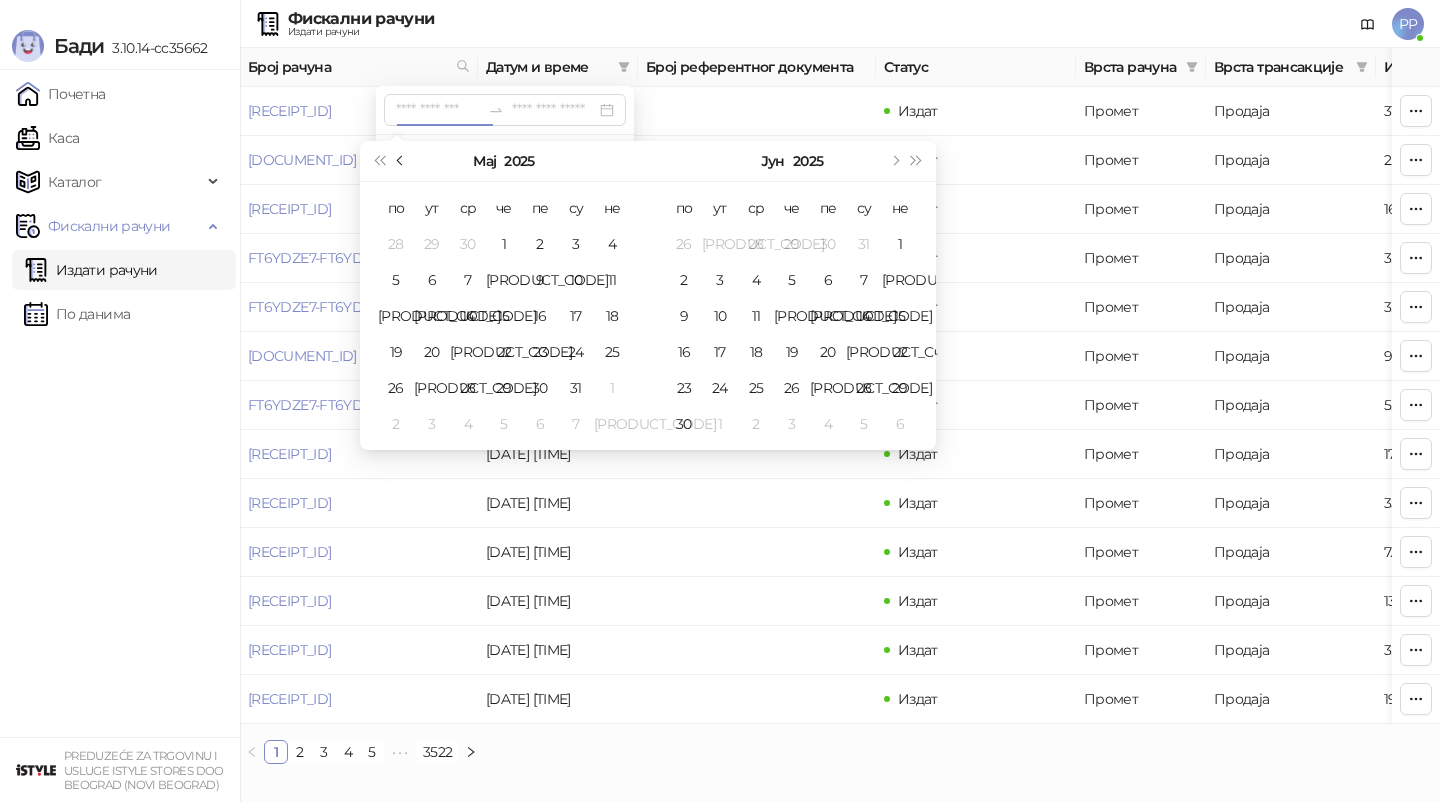 click at bounding box center [401, 161] 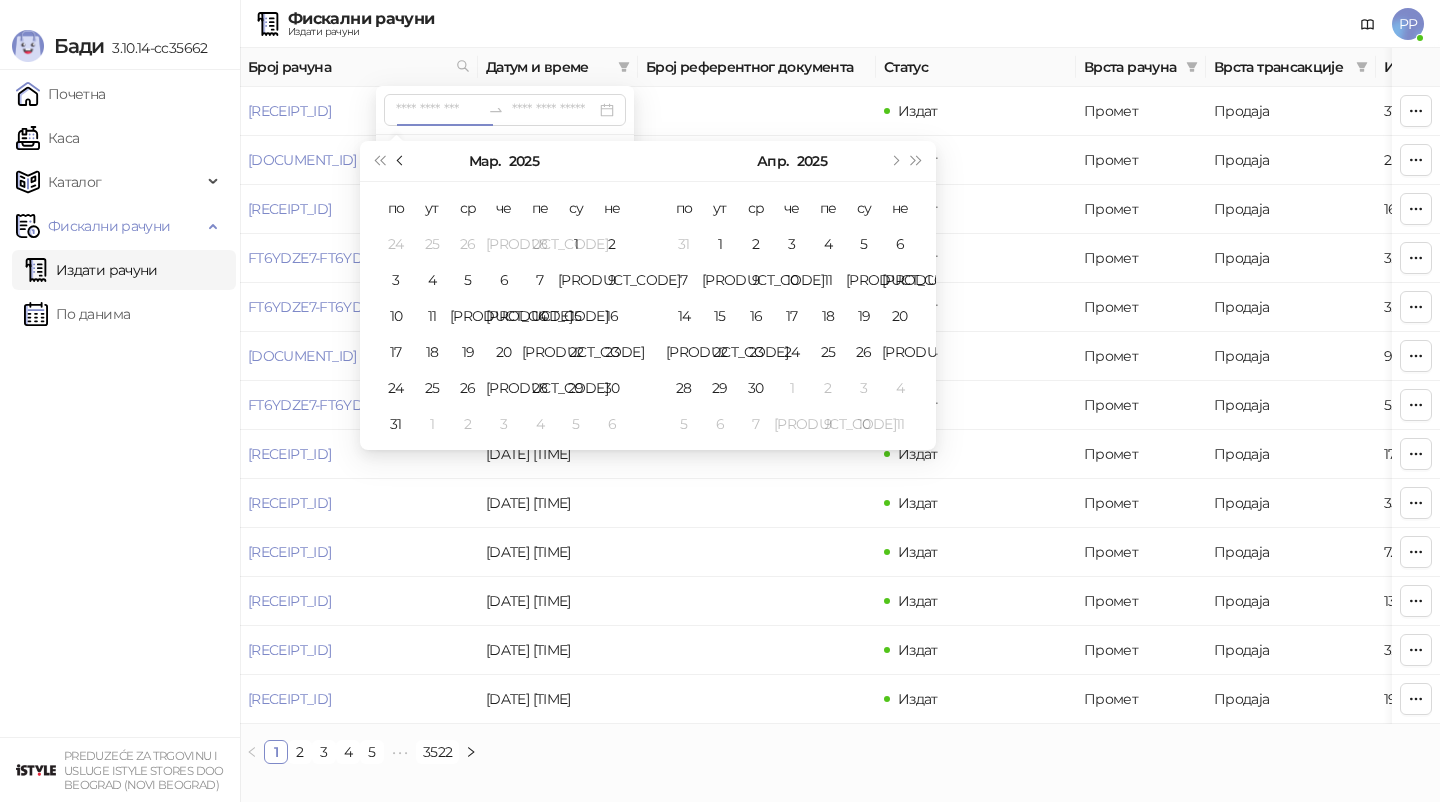 click at bounding box center [401, 161] 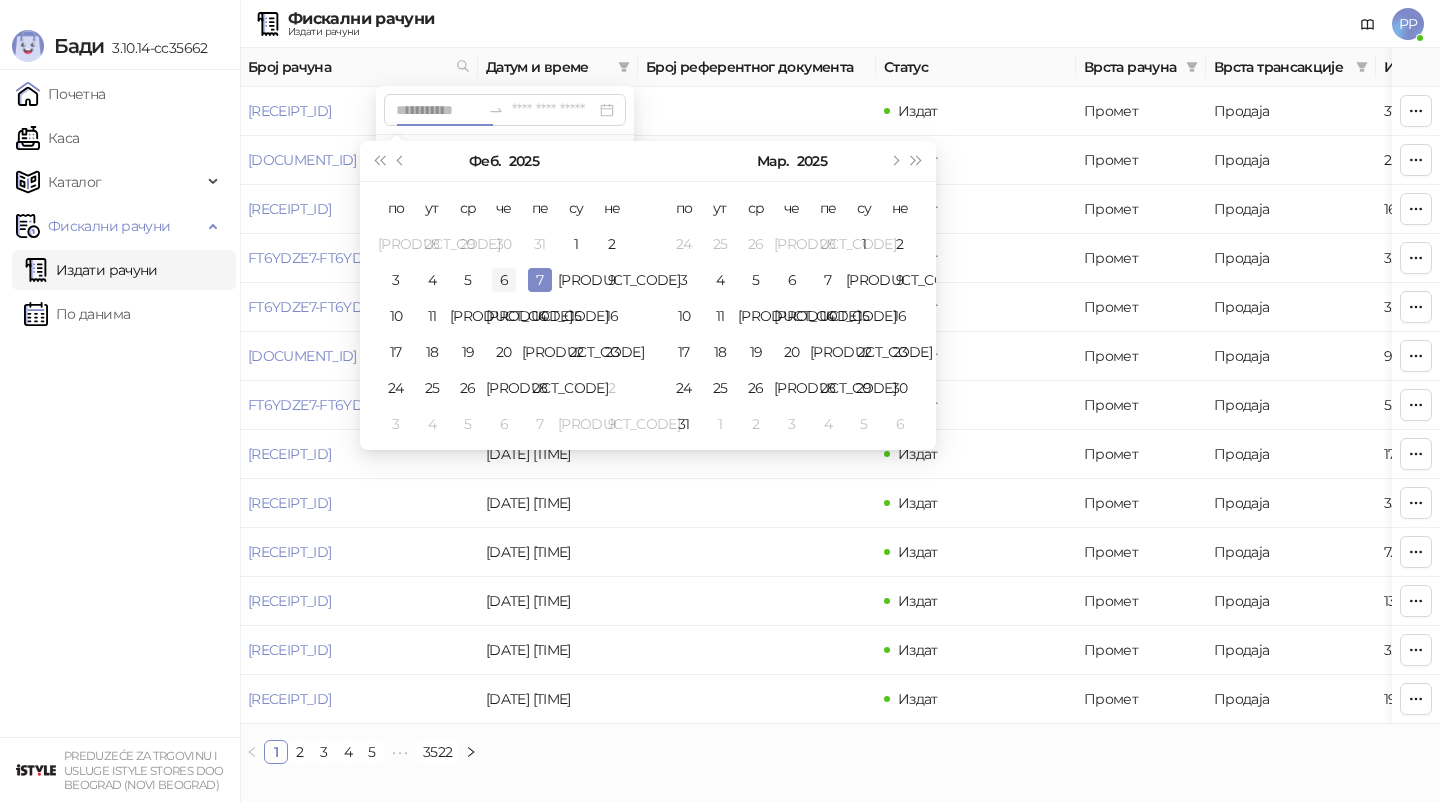 type on "**********" 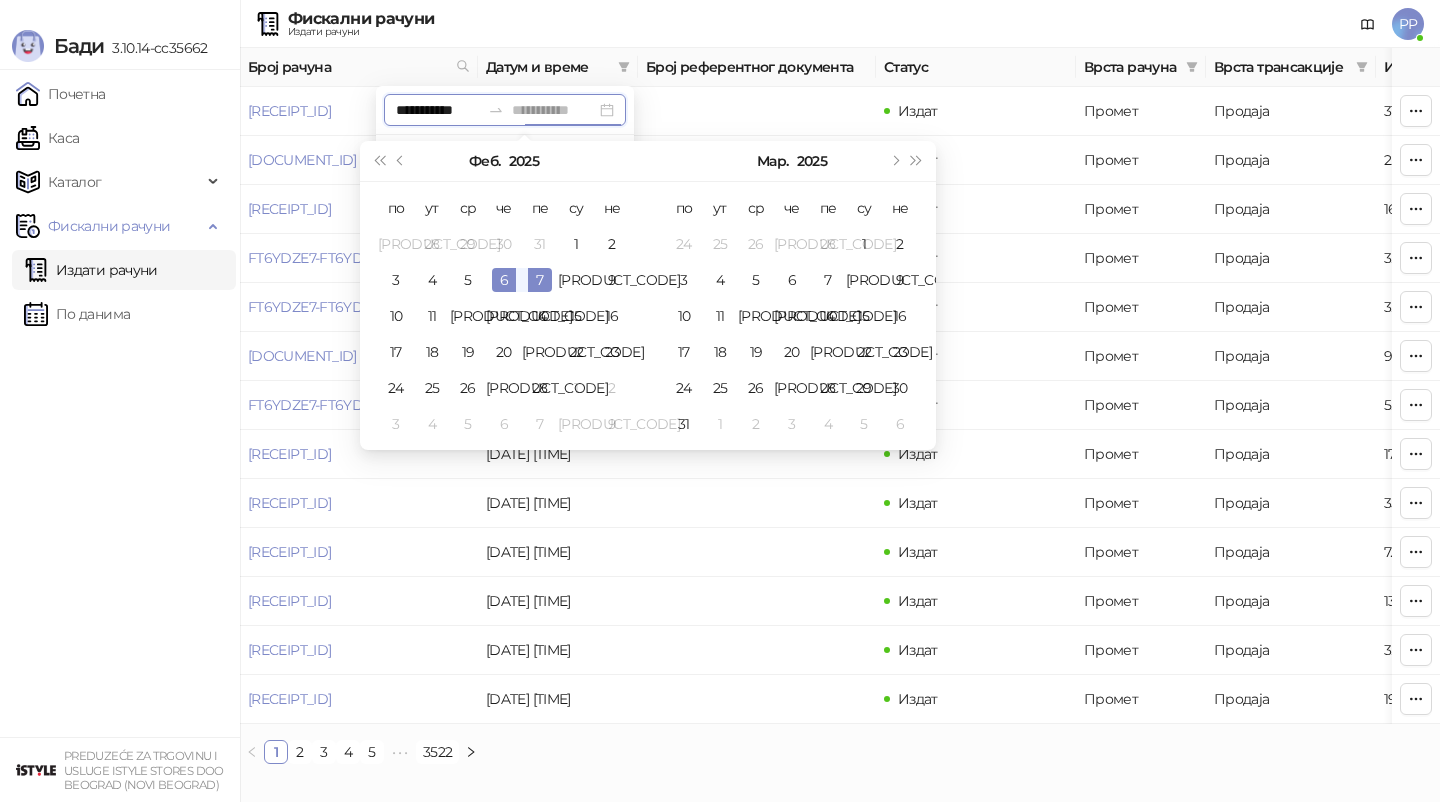 type on "**********" 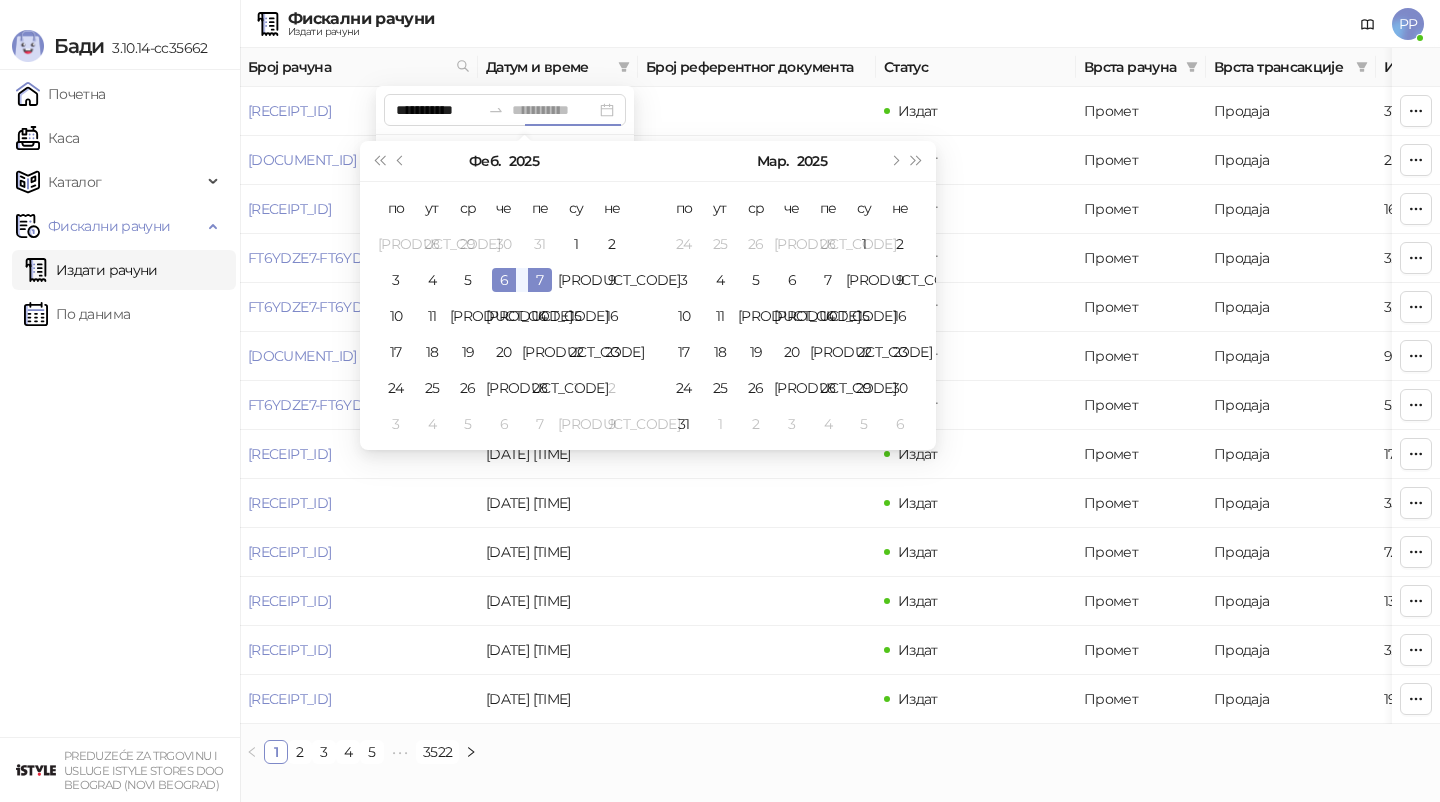click on "7" at bounding box center (540, 280) 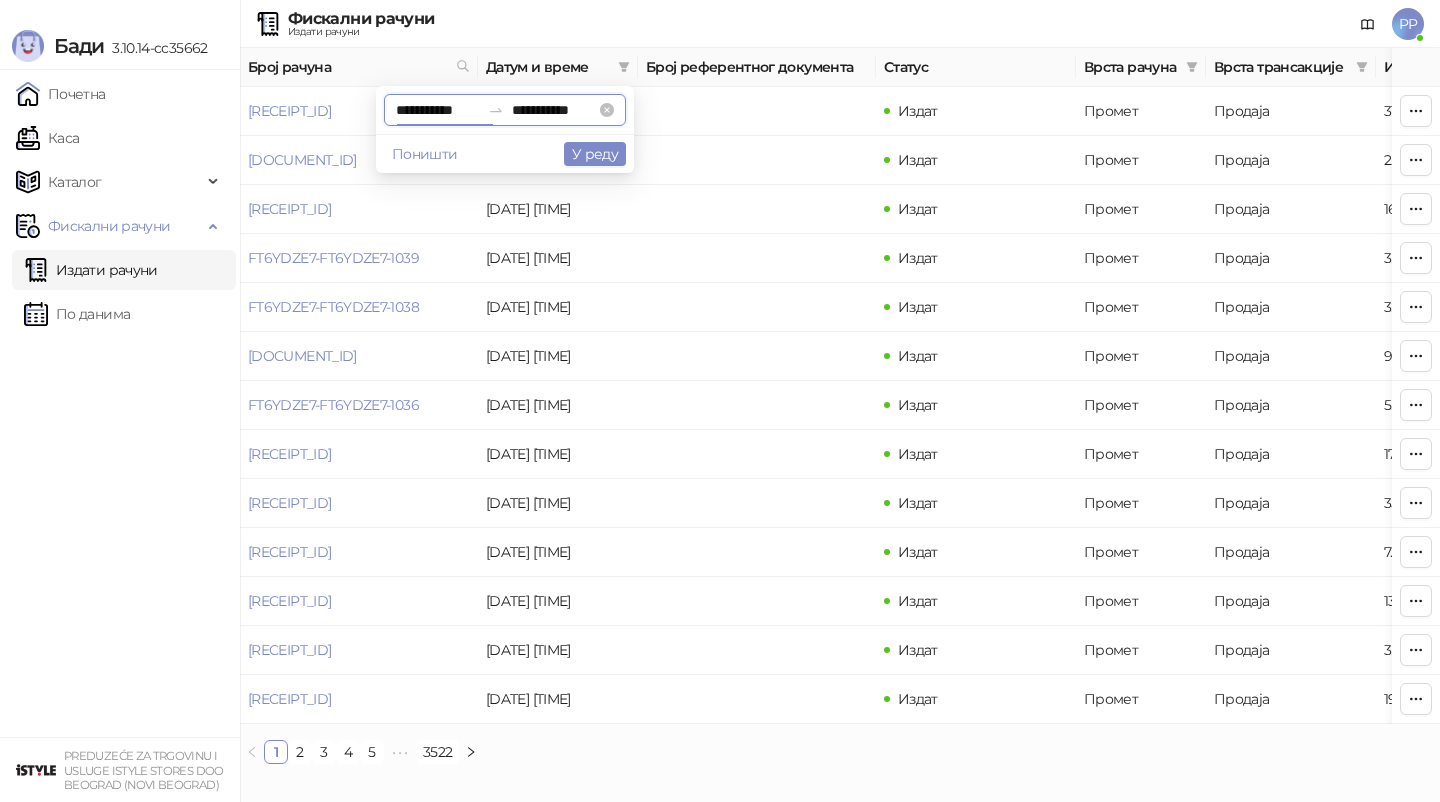 click on "**********" at bounding box center [438, 110] 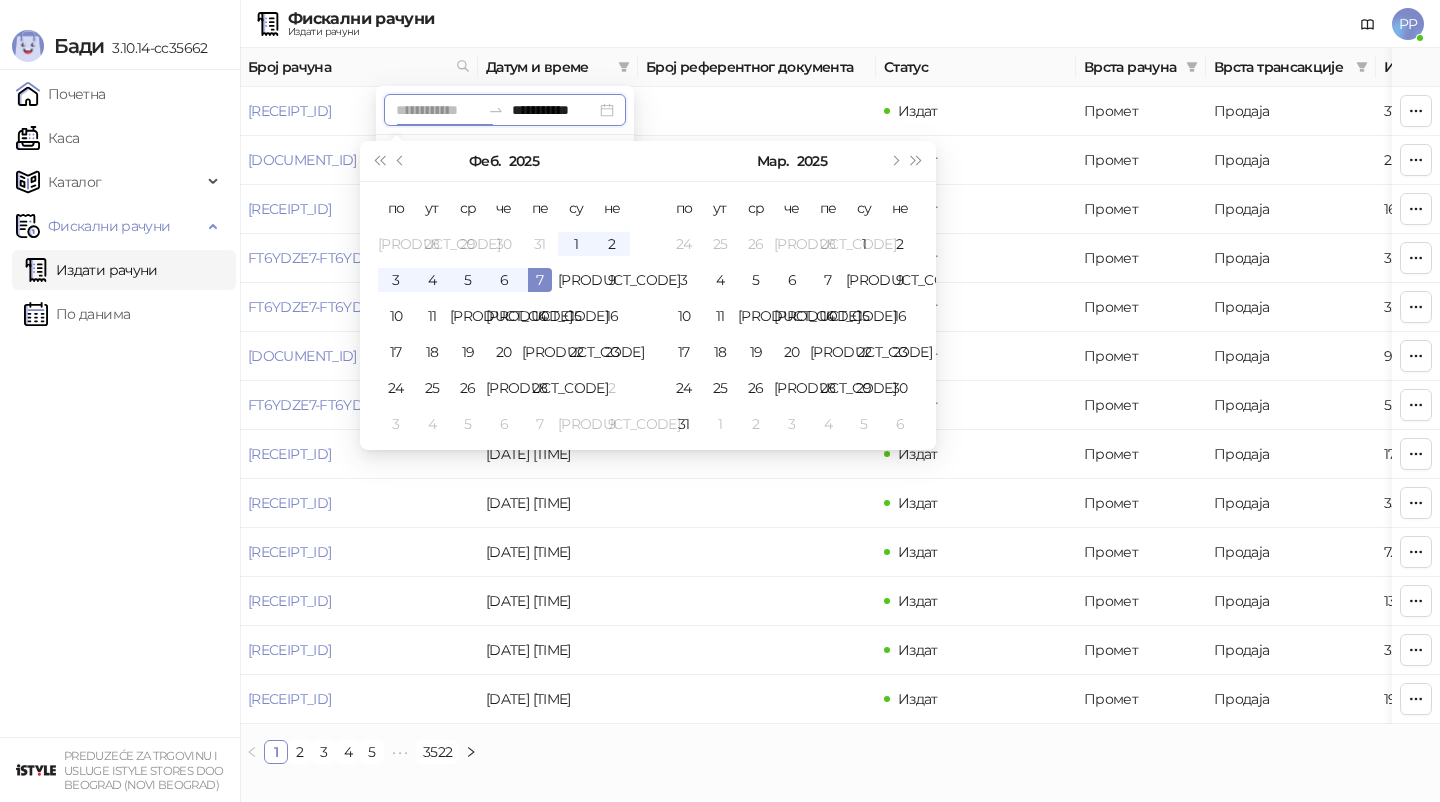 type on "**********" 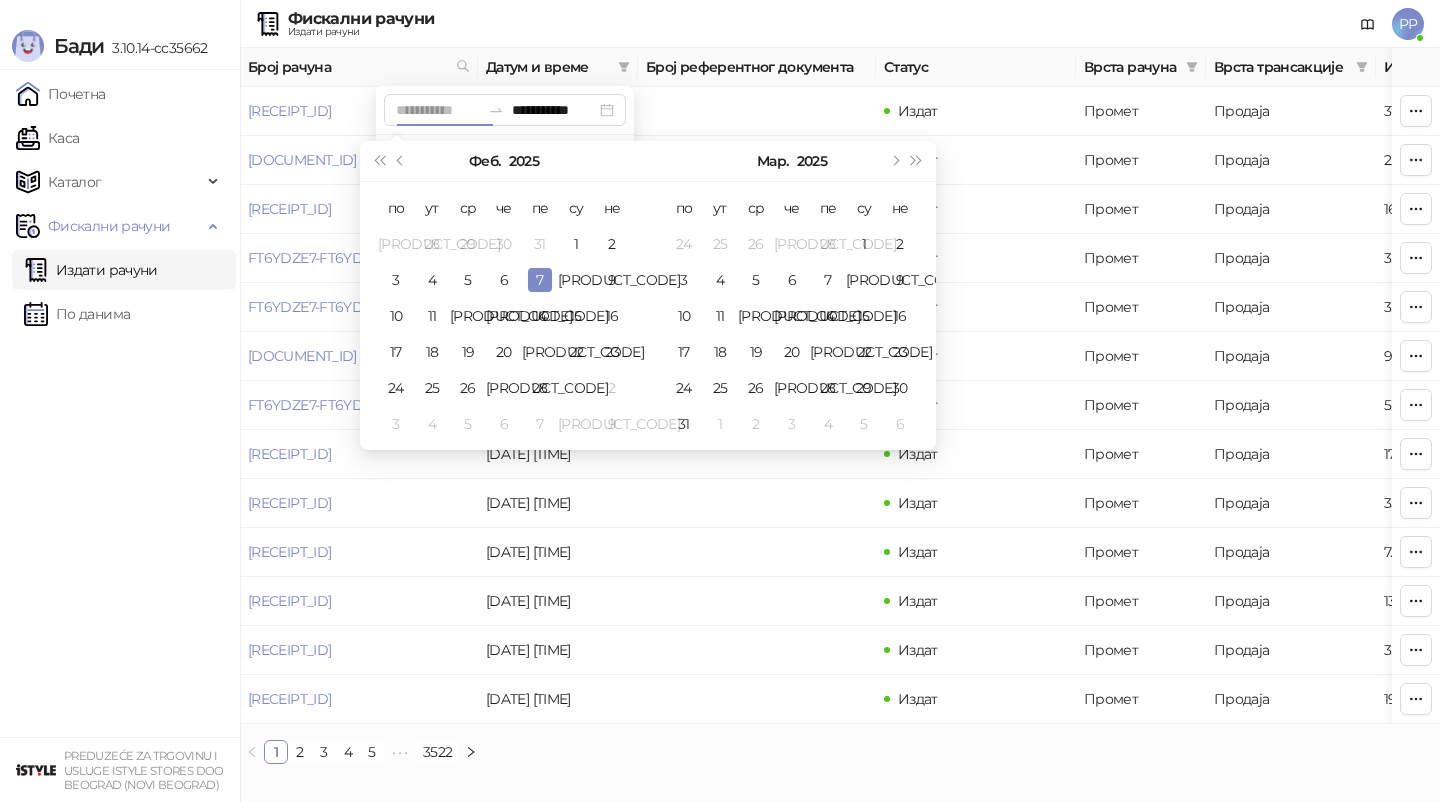 click on "7" at bounding box center [540, 280] 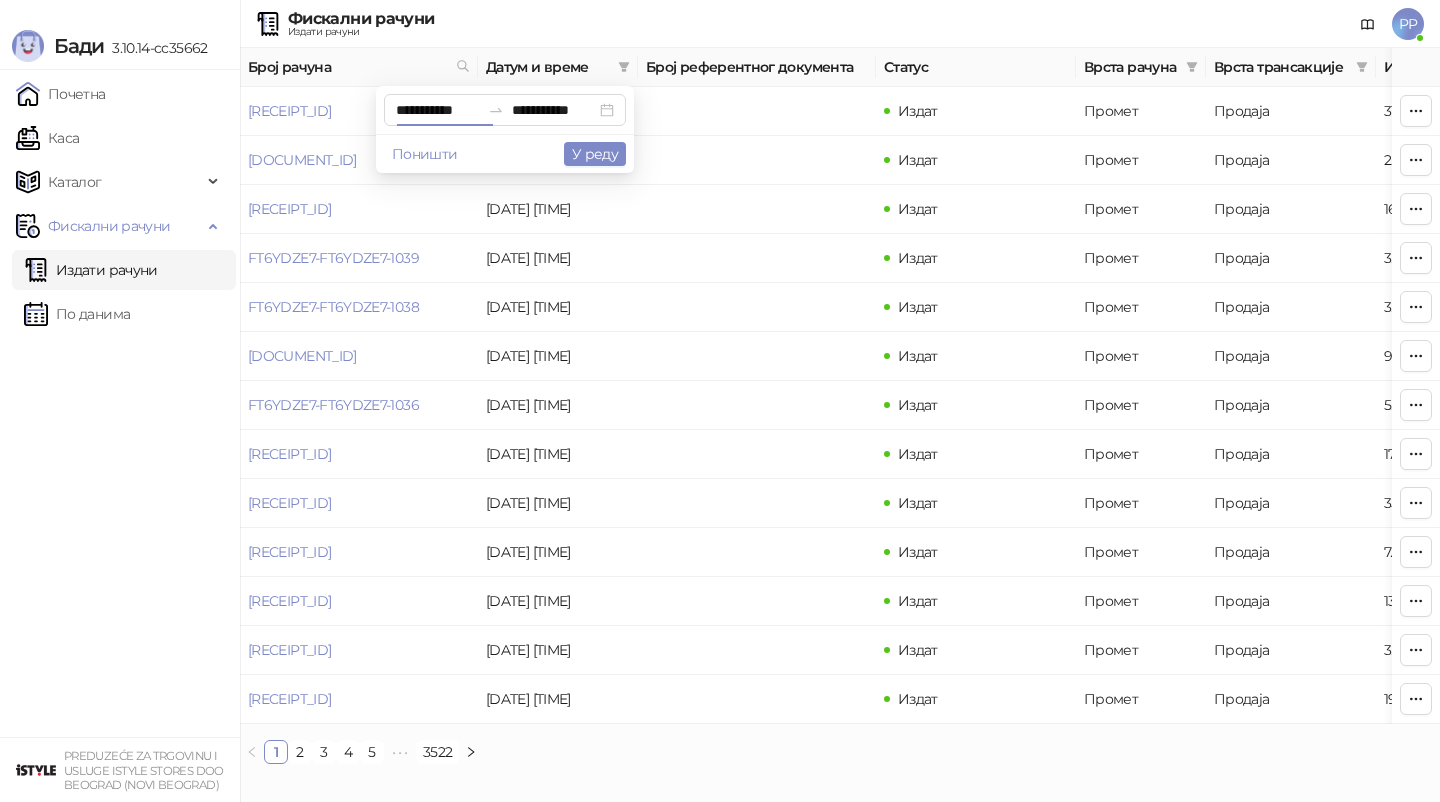 click on "[DATE] [TIME]" at bounding box center [558, 258] 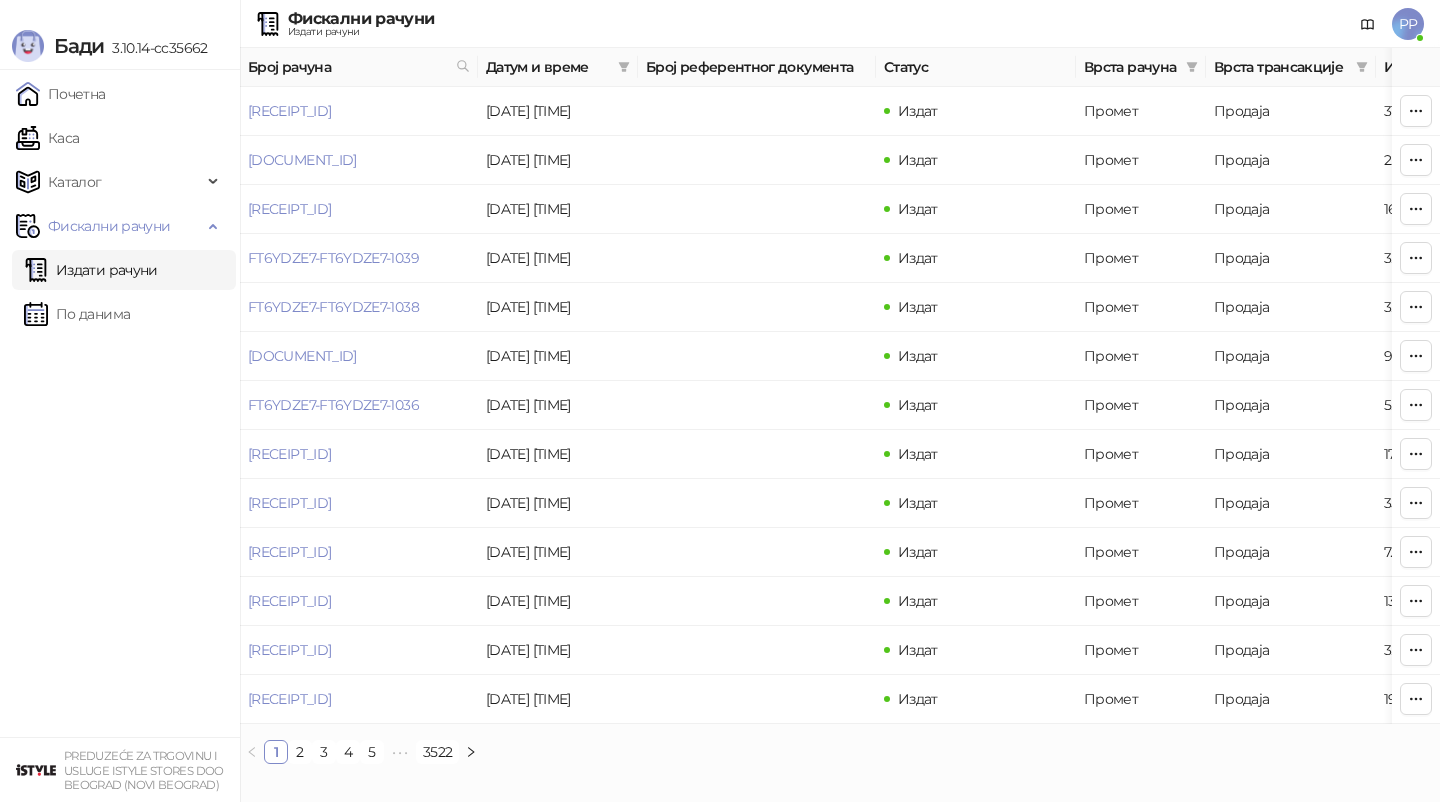 click on "Број референтног документа" at bounding box center [757, 67] 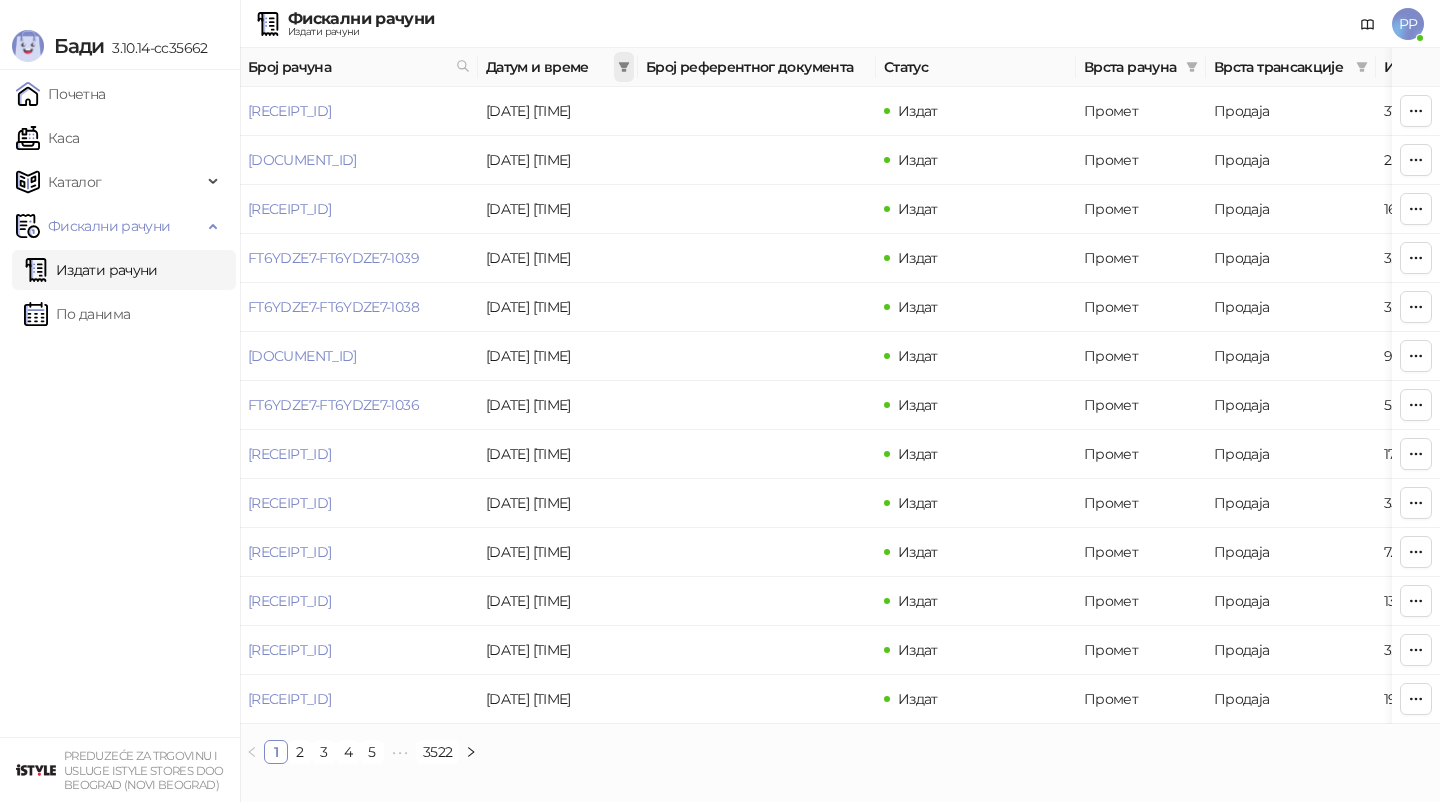 click 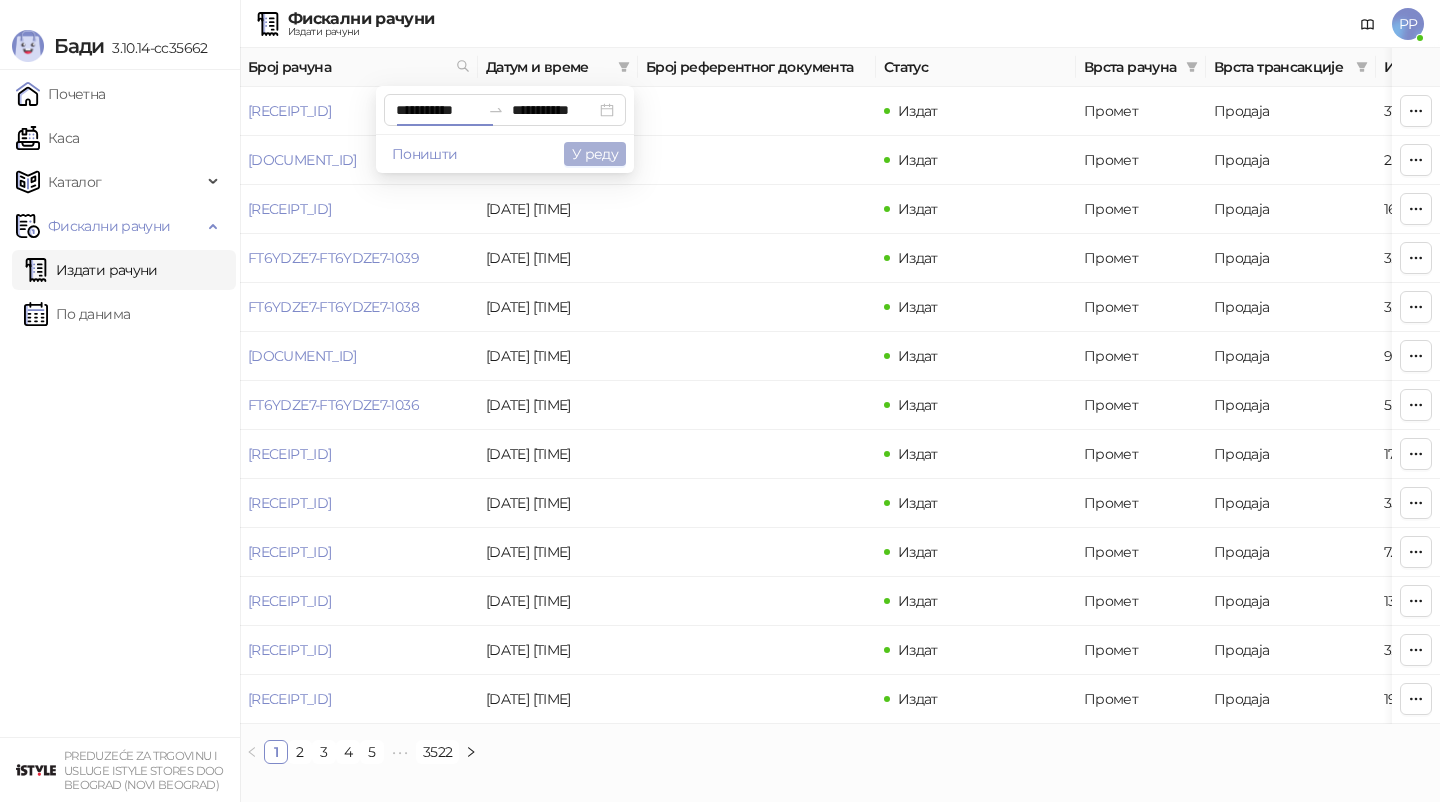 click on "У реду" at bounding box center [595, 154] 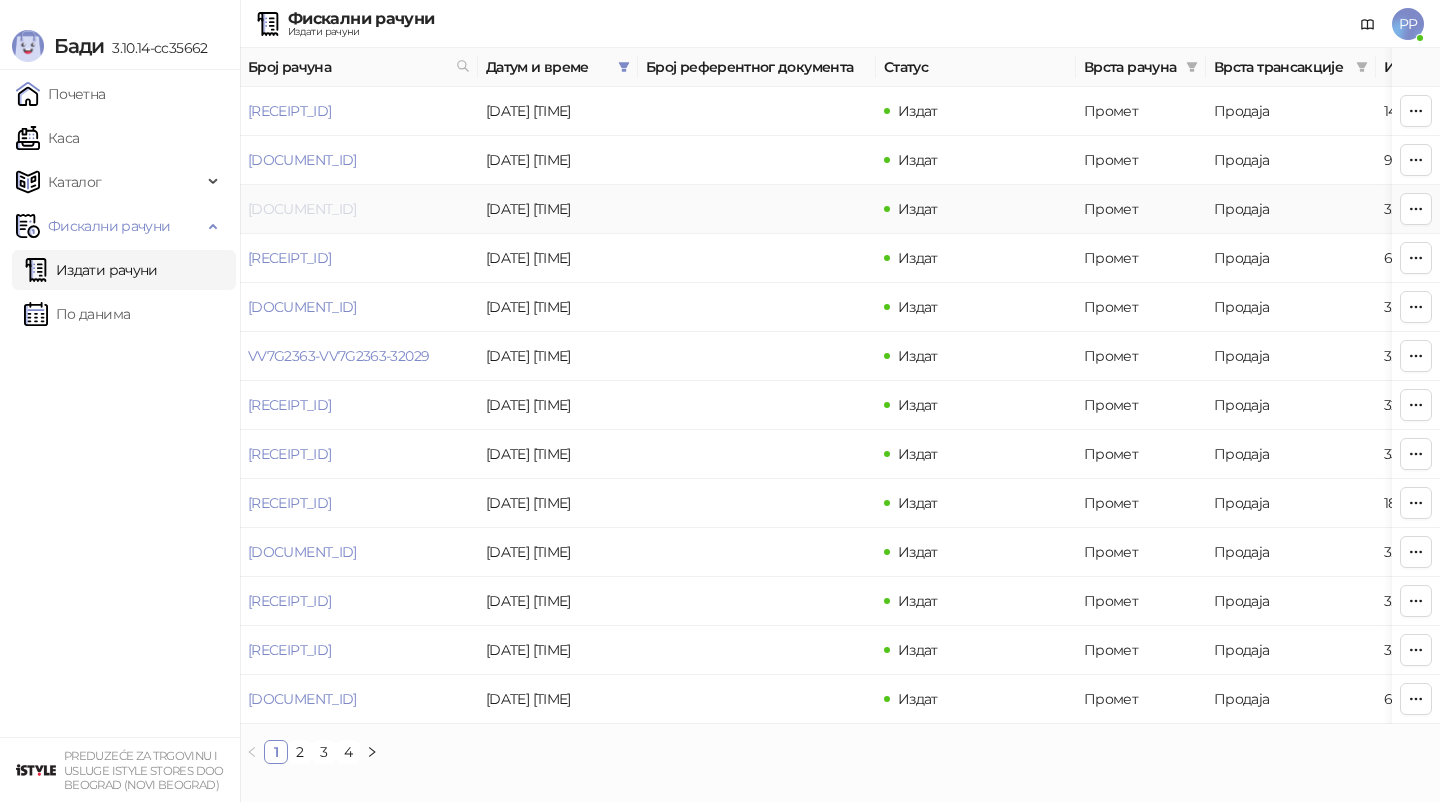 click on "[DOCUMENT_ID]" at bounding box center (302, 209) 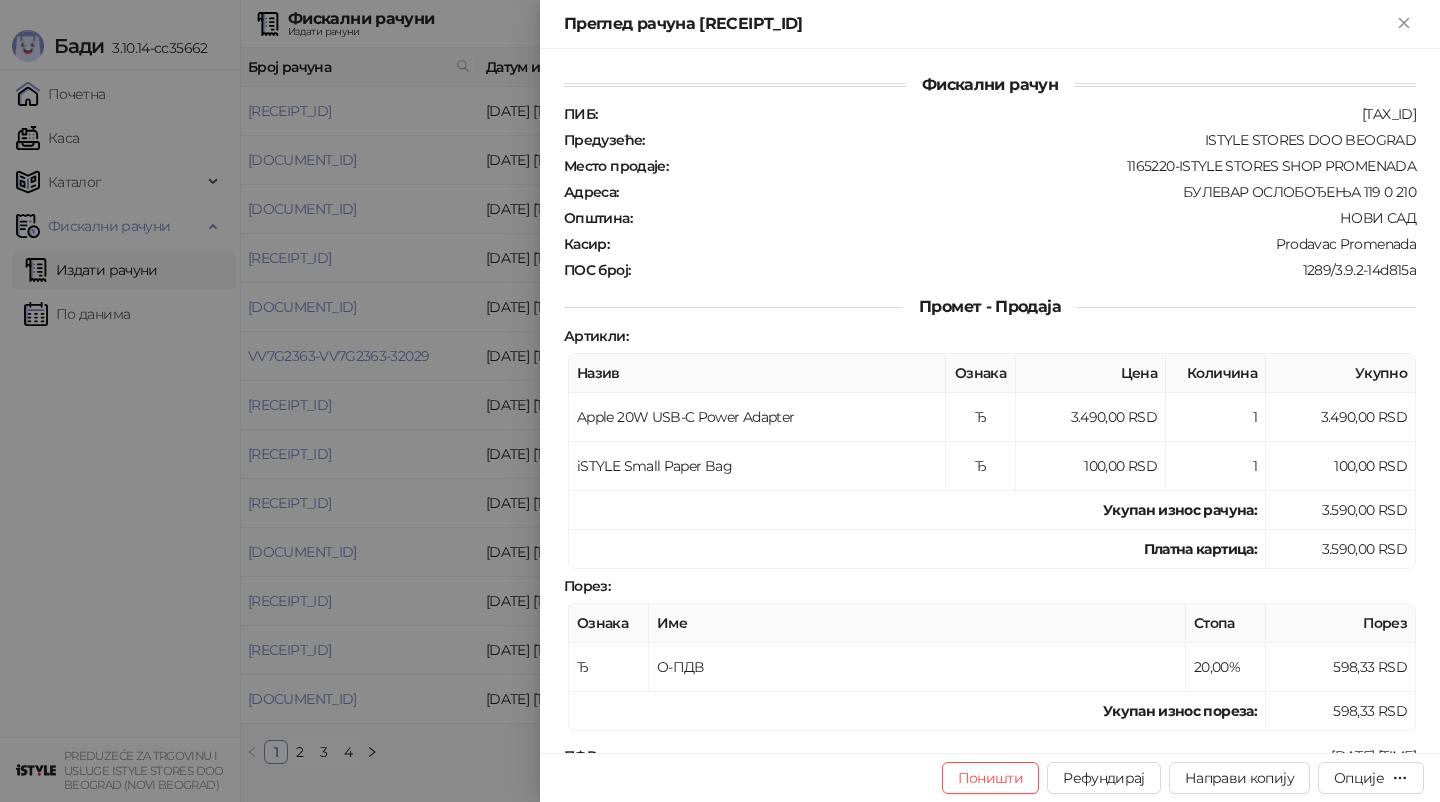 click at bounding box center (720, 401) 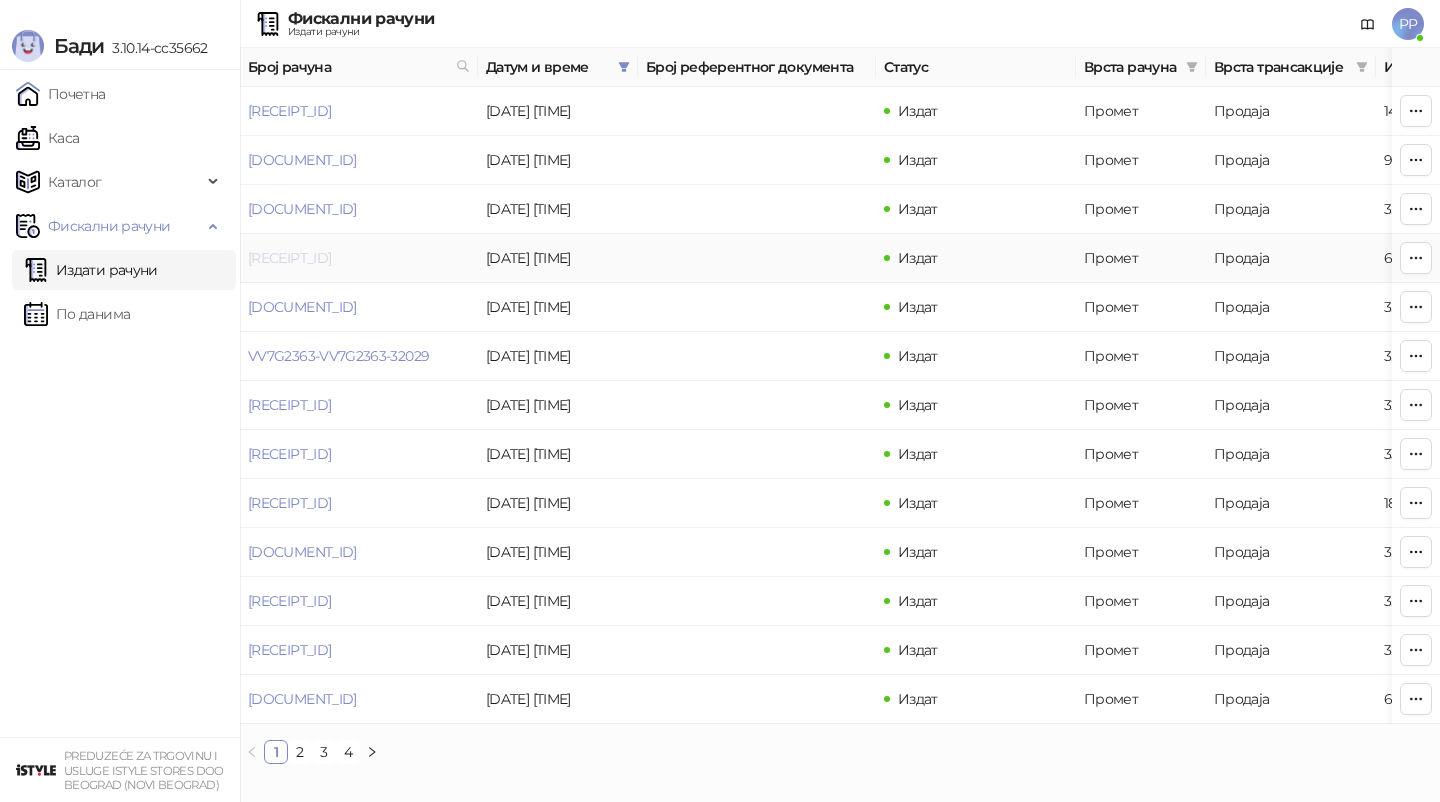 click on "[RECEIPT_ID]" at bounding box center (289, 258) 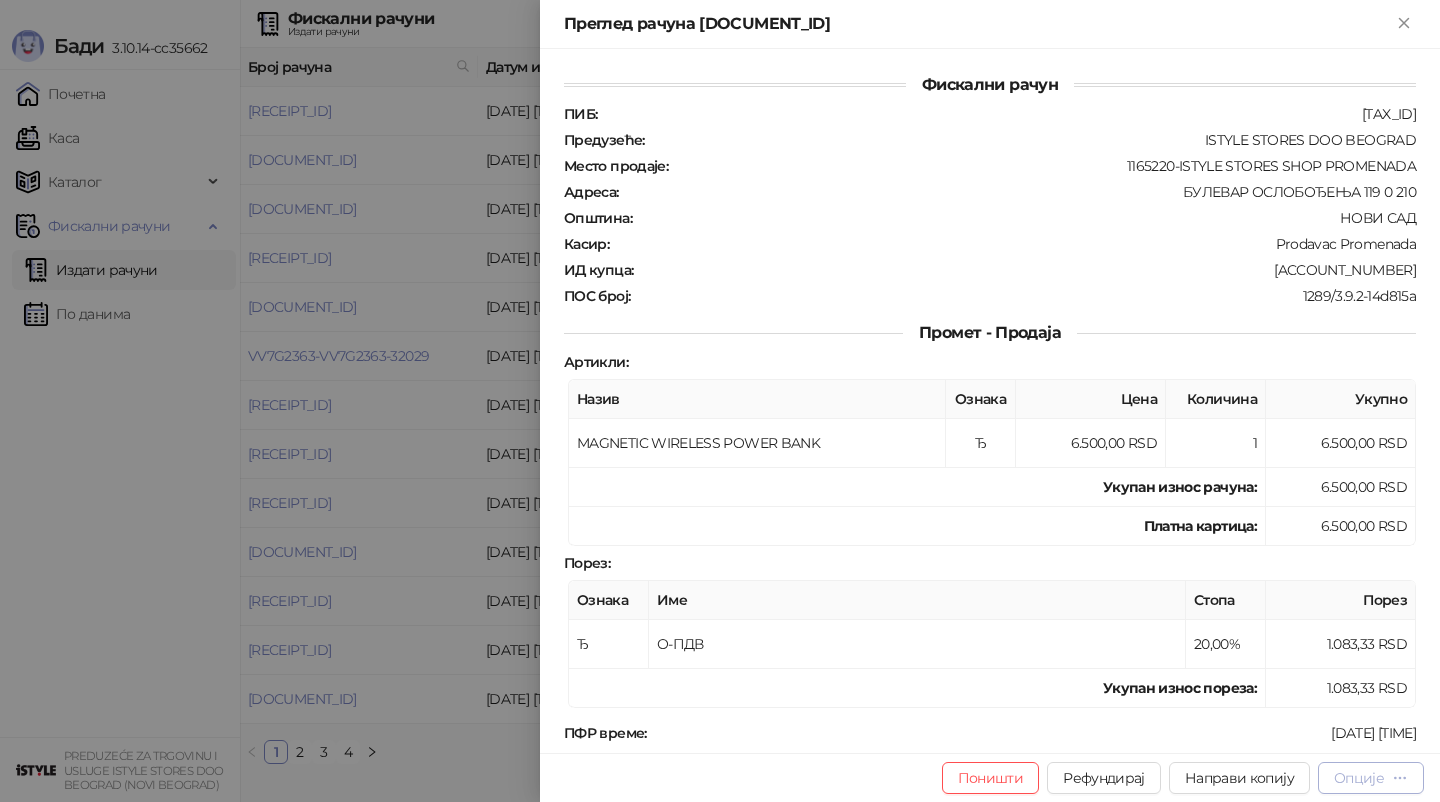 click on "Опције" at bounding box center (1371, 778) 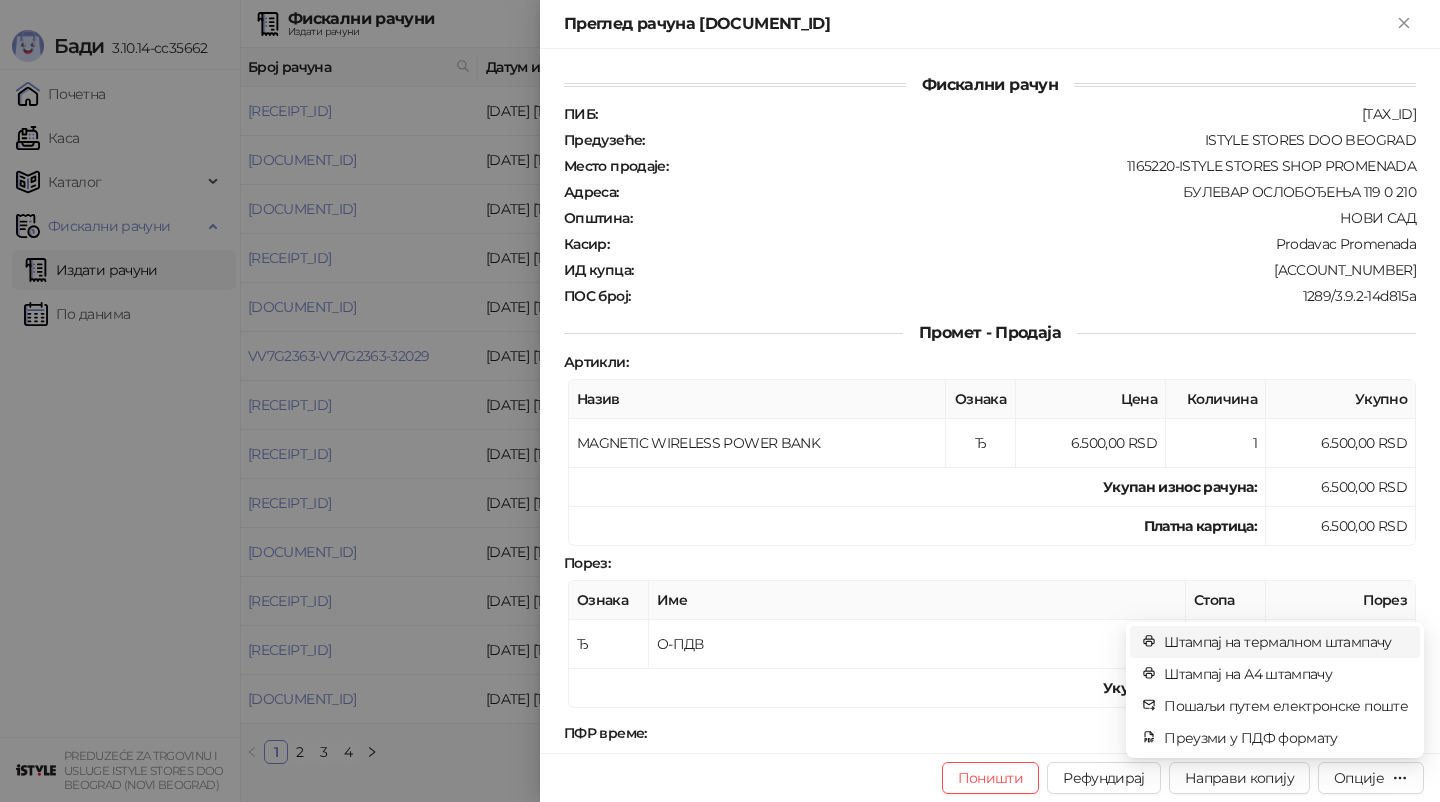 click on "Штампај на термалном штампачу" at bounding box center (1286, 642) 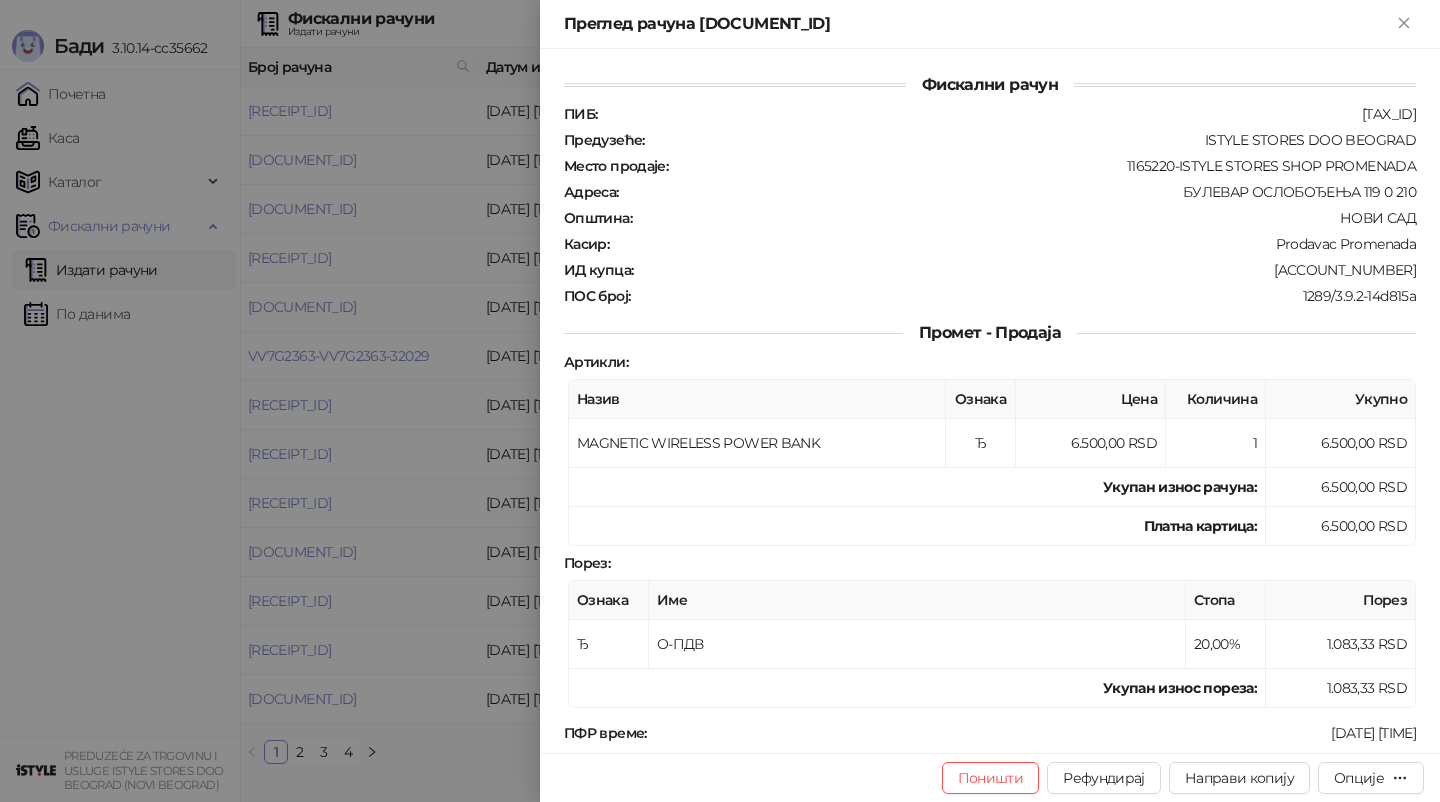 click at bounding box center (720, 401) 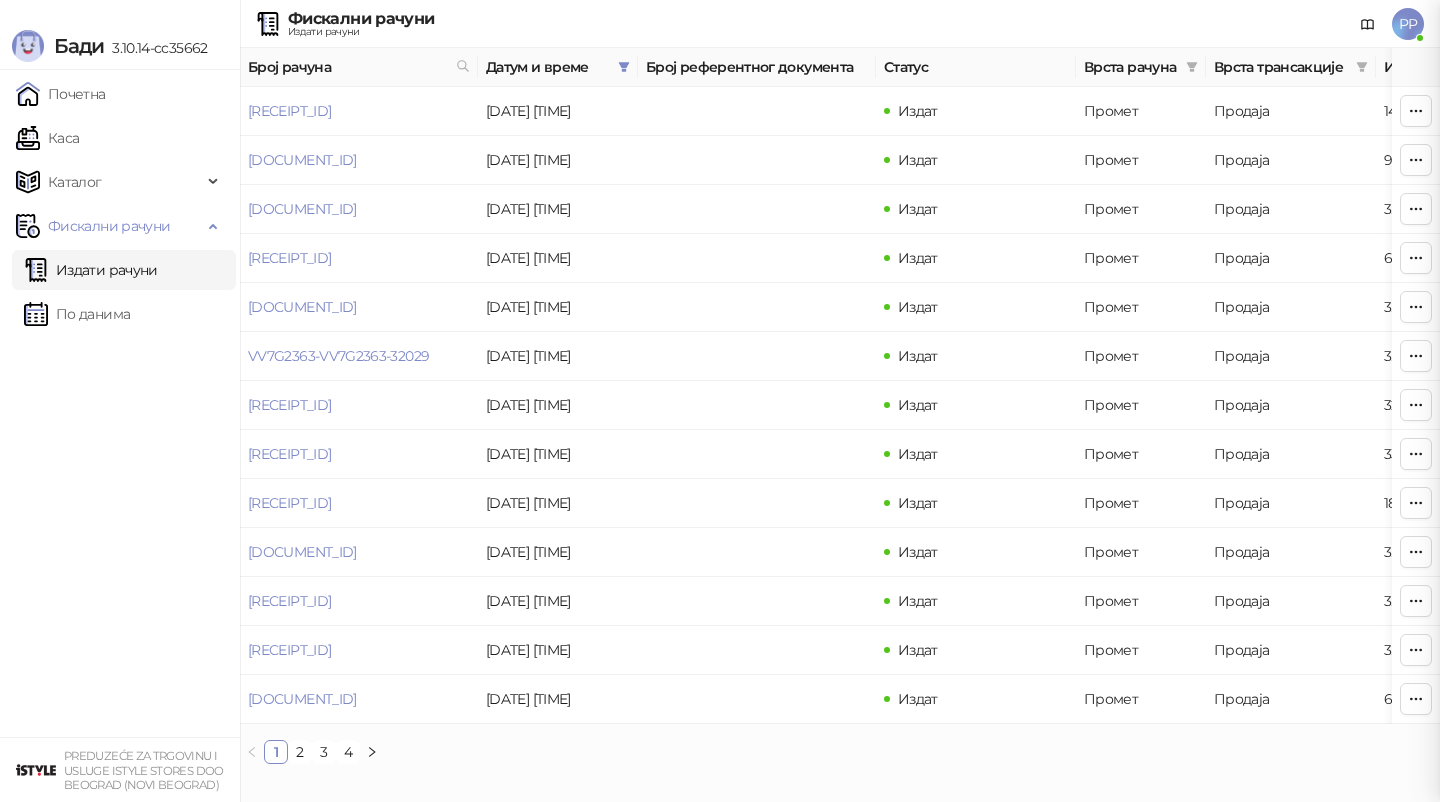 click at bounding box center [720, 401] 